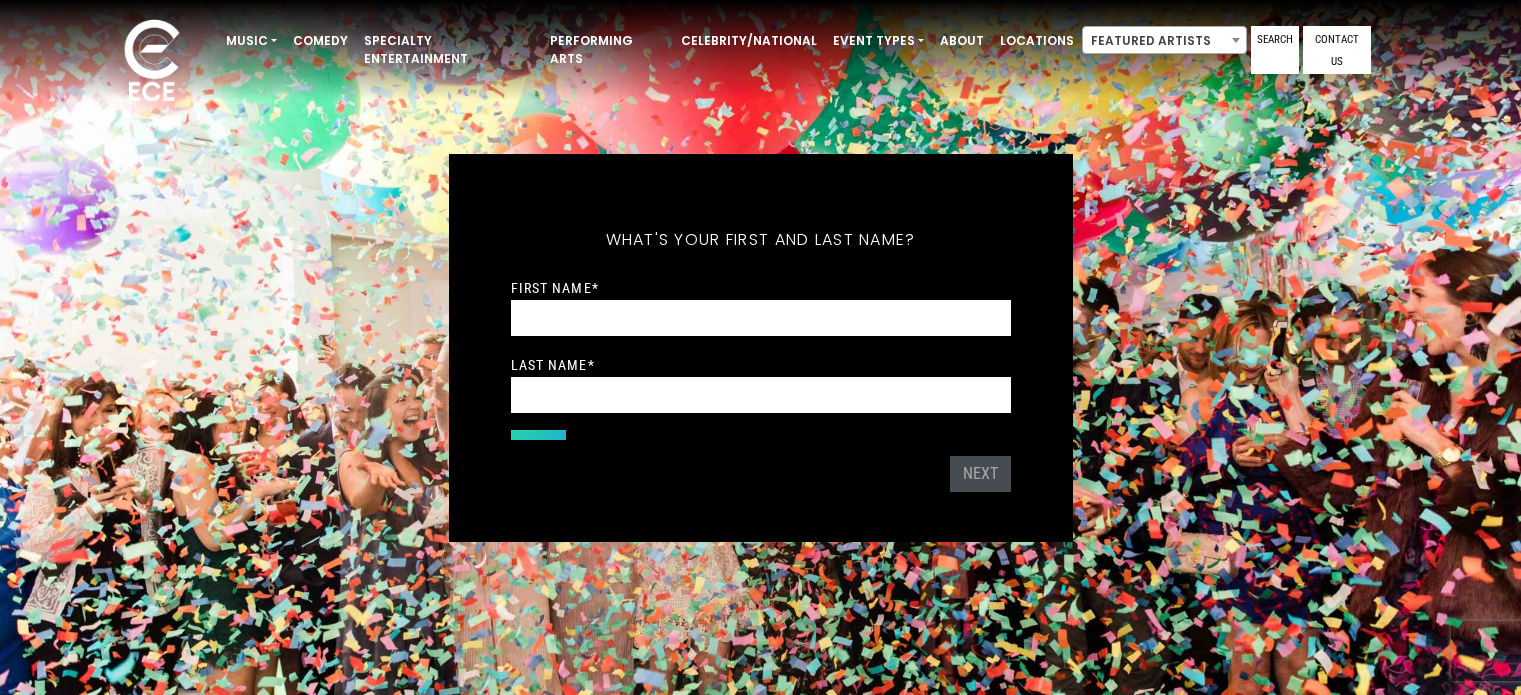 scroll, scrollTop: 0, scrollLeft: 0, axis: both 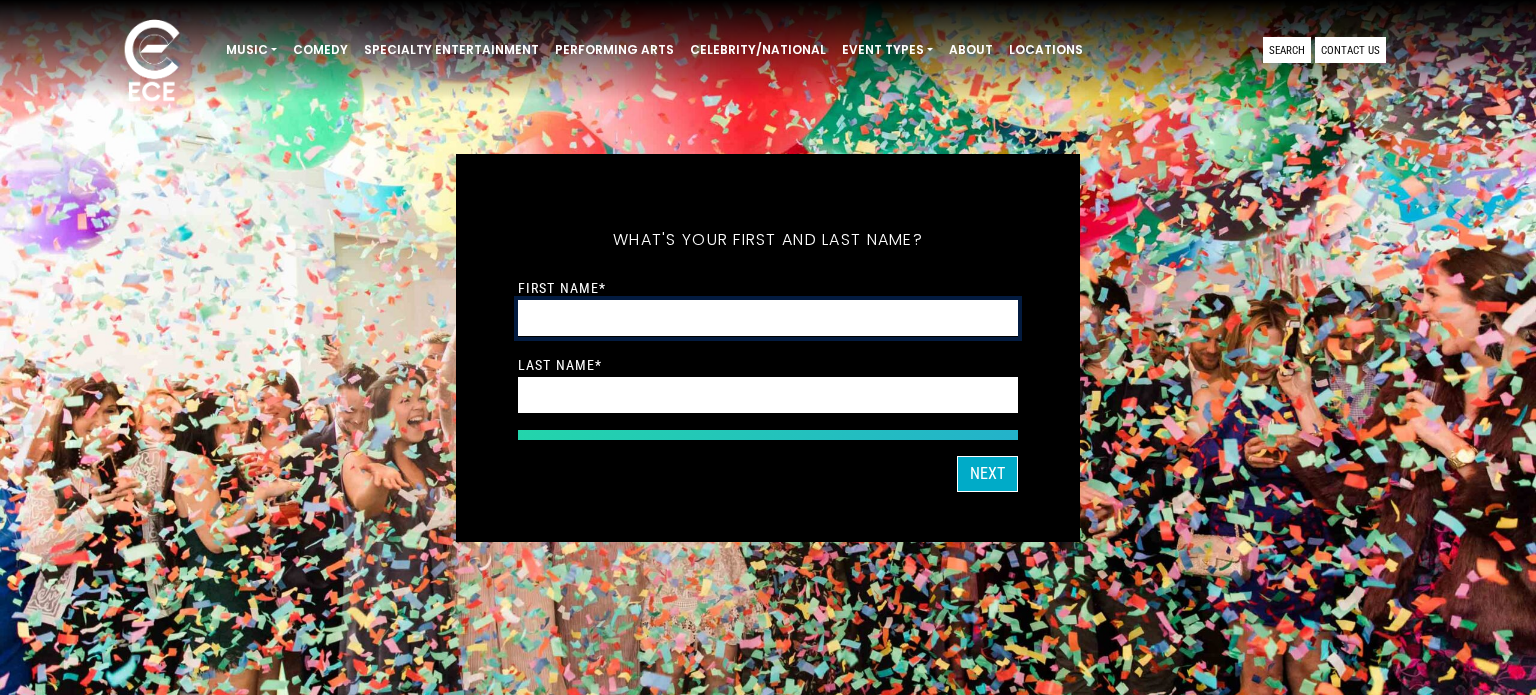 click on "First Name *" at bounding box center (768, 318) 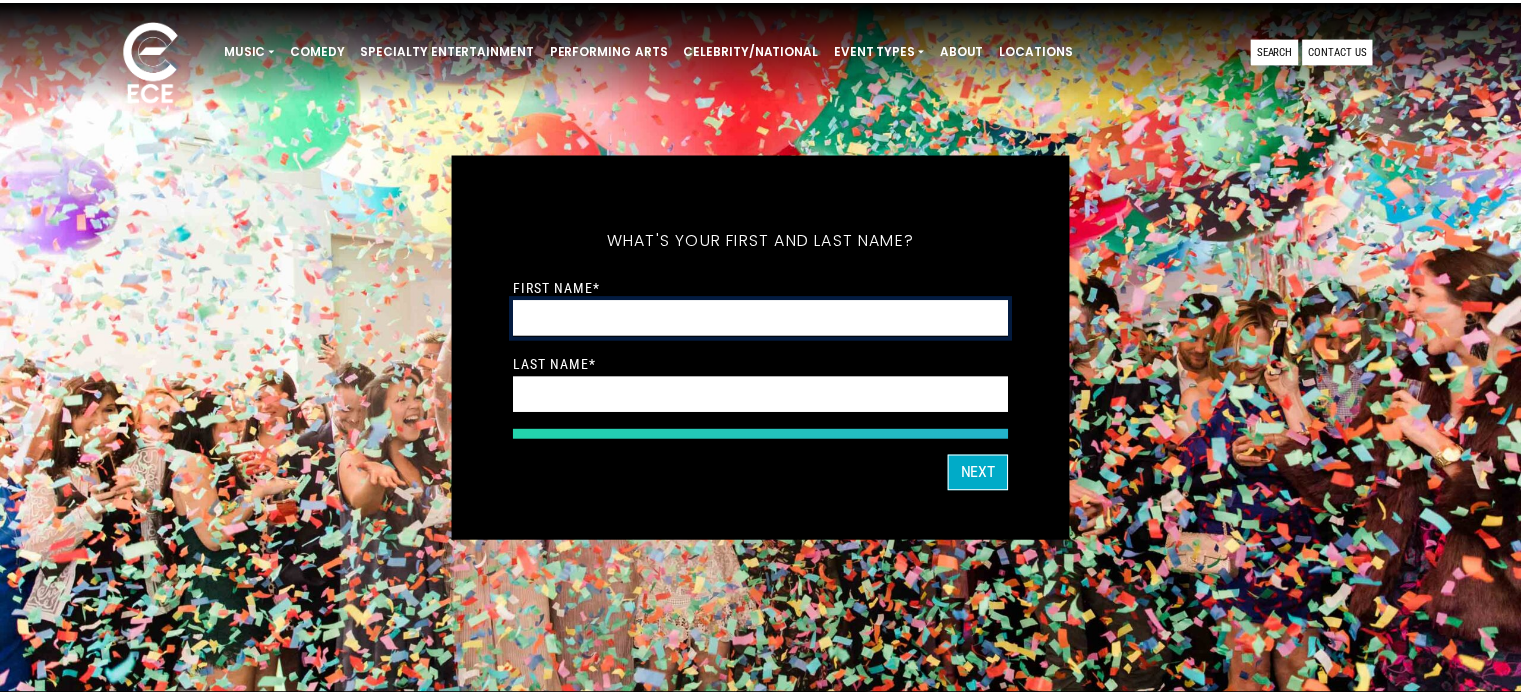 scroll, scrollTop: 0, scrollLeft: 0, axis: both 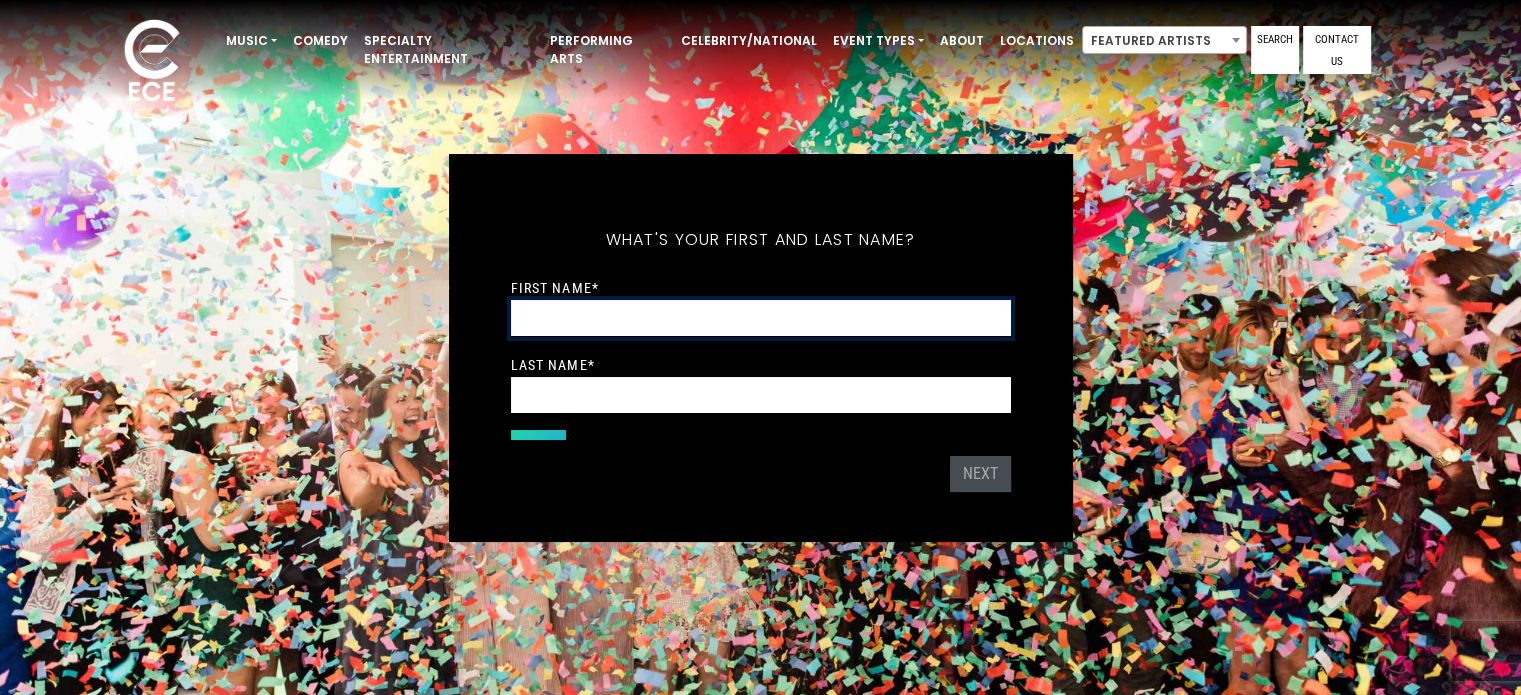 click on "First Name *" at bounding box center (761, 318) 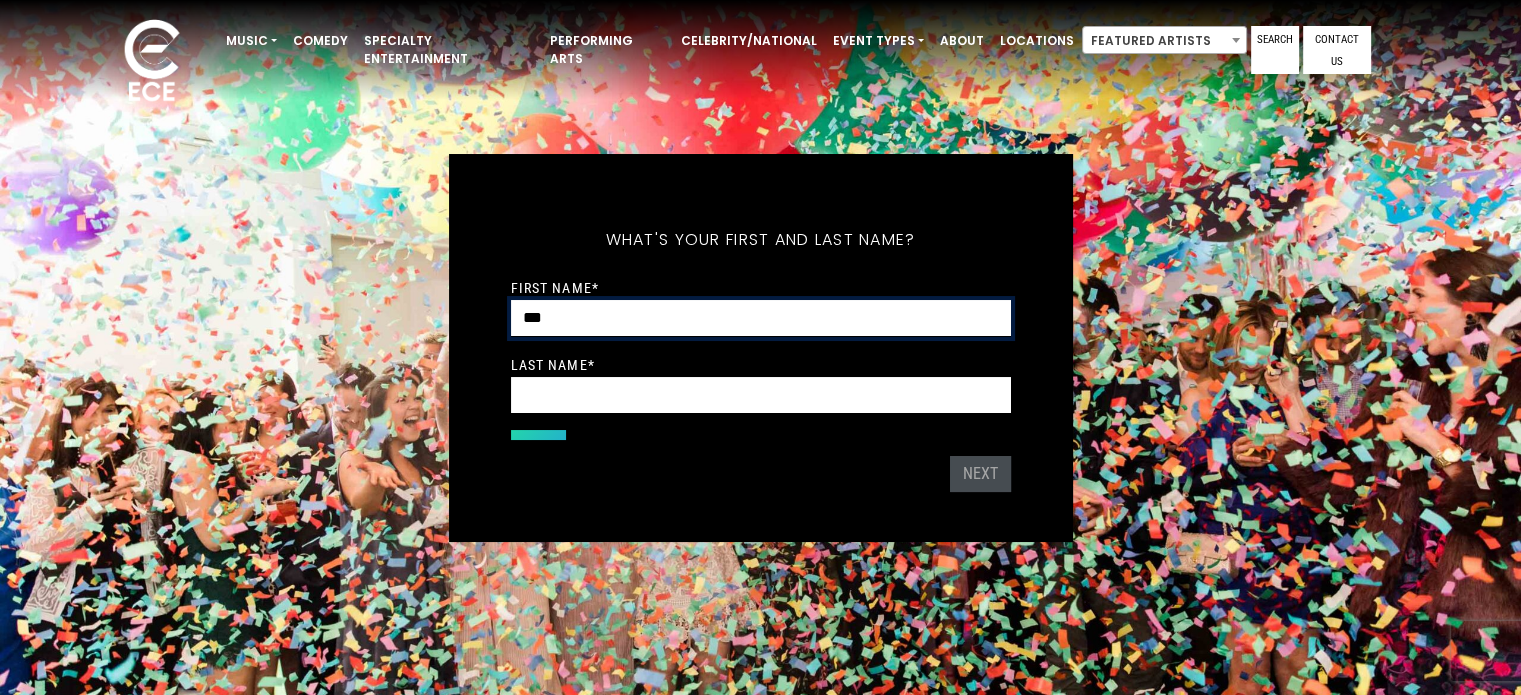 type on "*******" 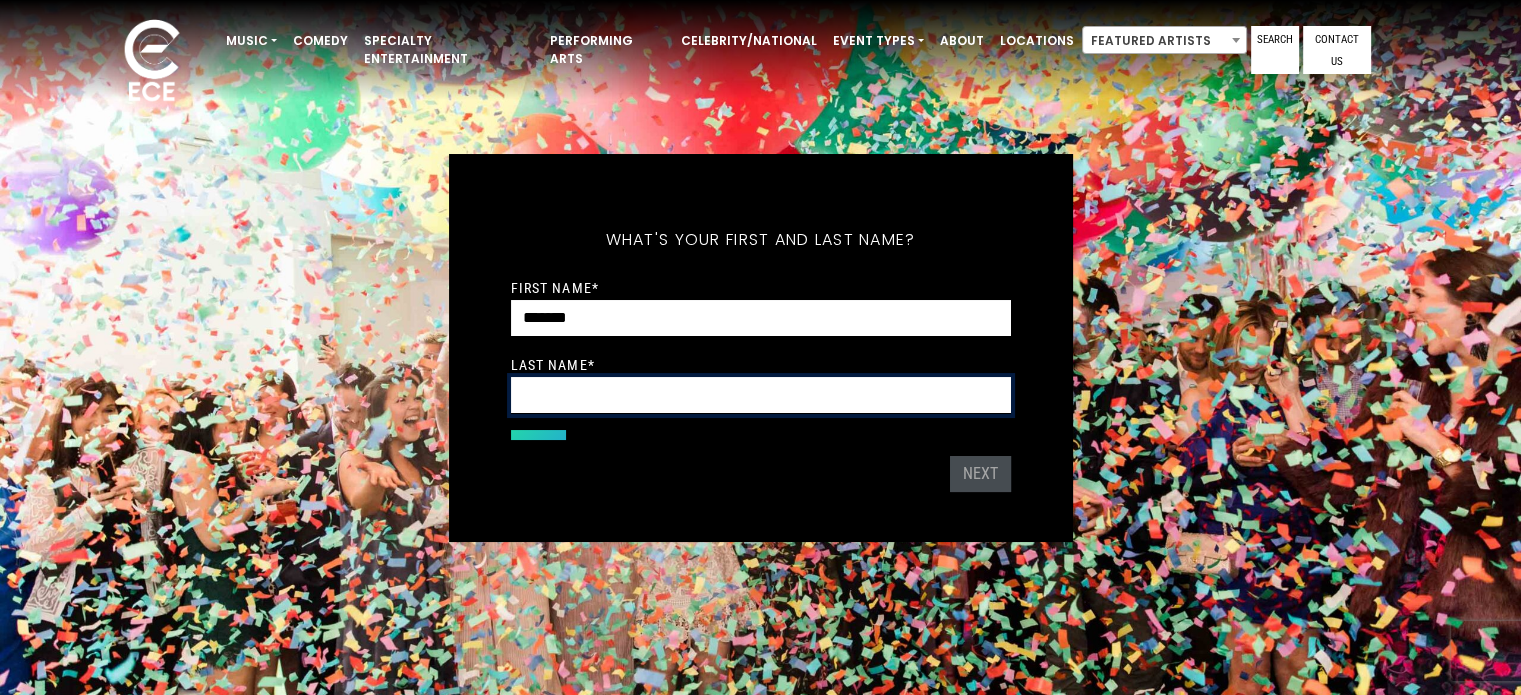 type on "**********" 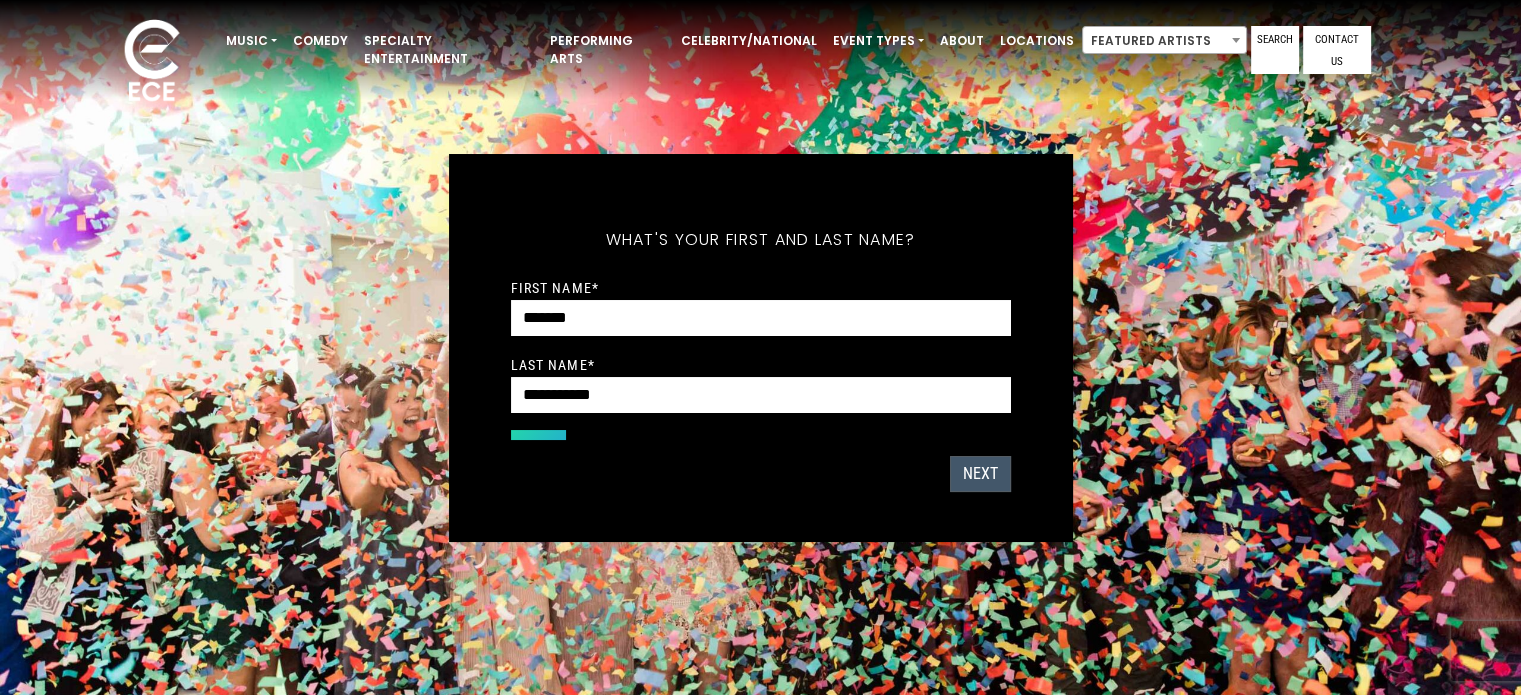 click on "Next" at bounding box center (980, 474) 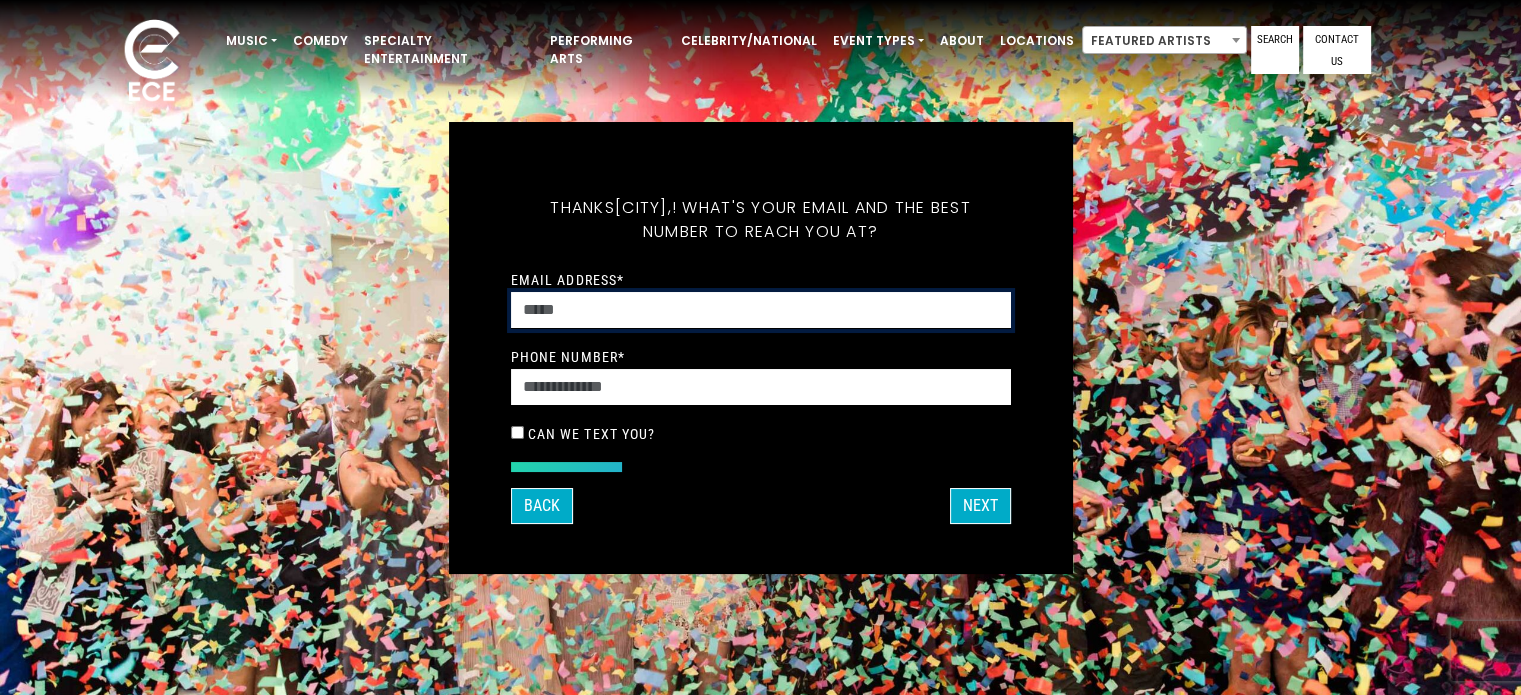 click on "Email Address *" at bounding box center (761, 310) 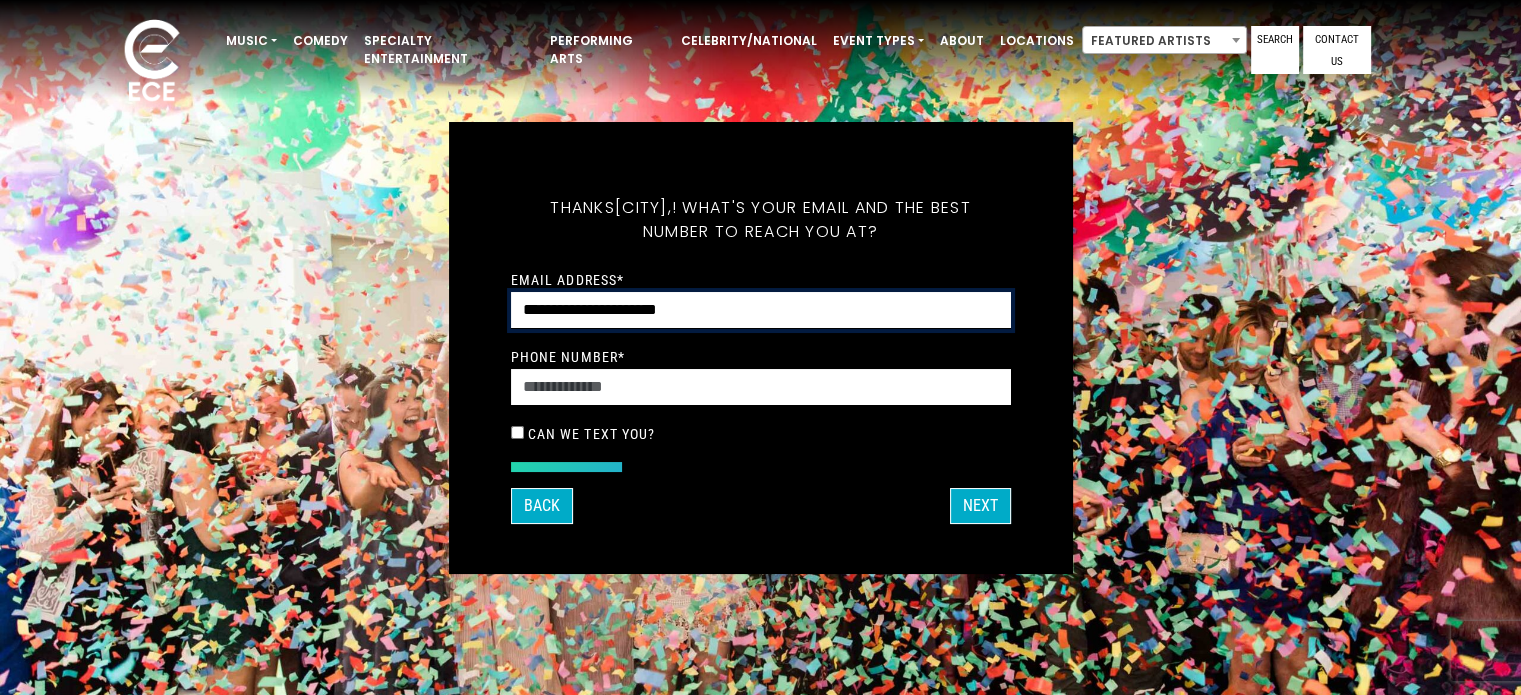 type on "**********" 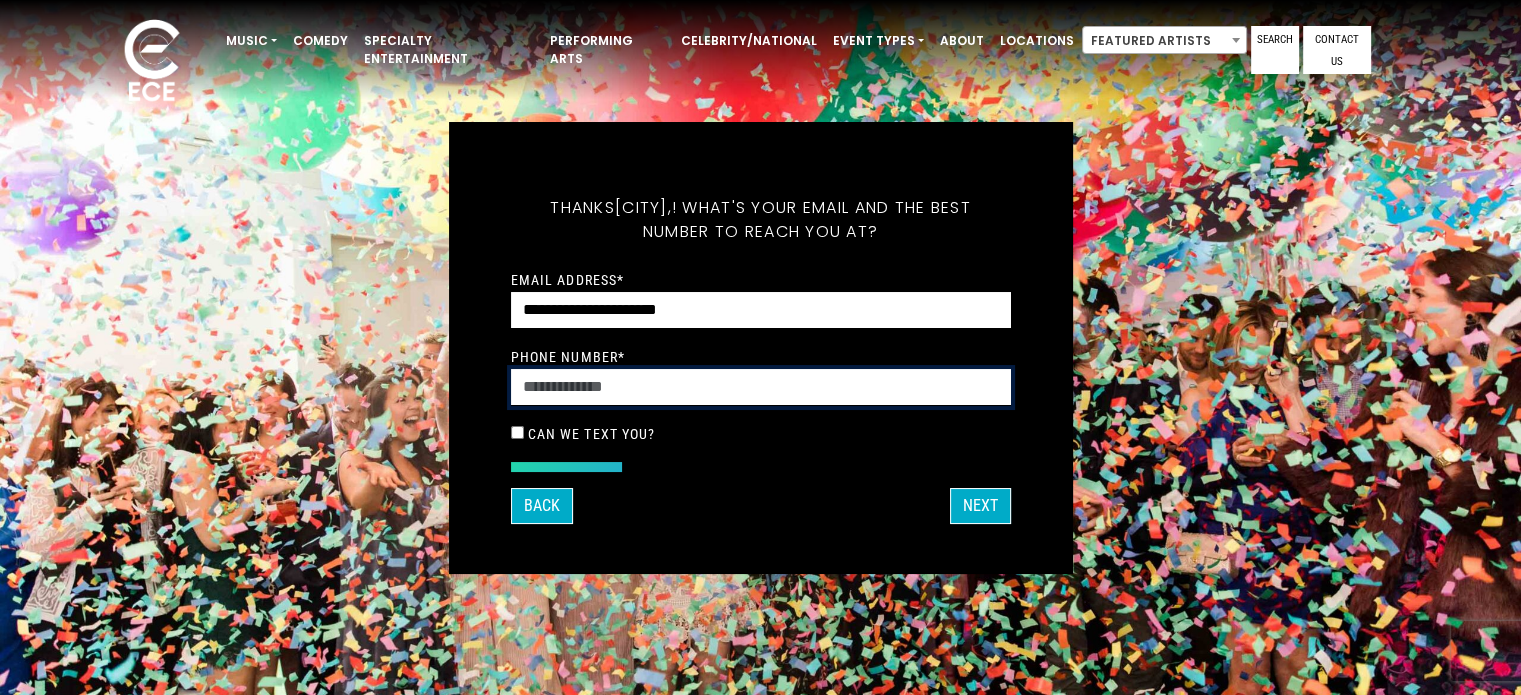 click on "Phone Number *" at bounding box center [761, 387] 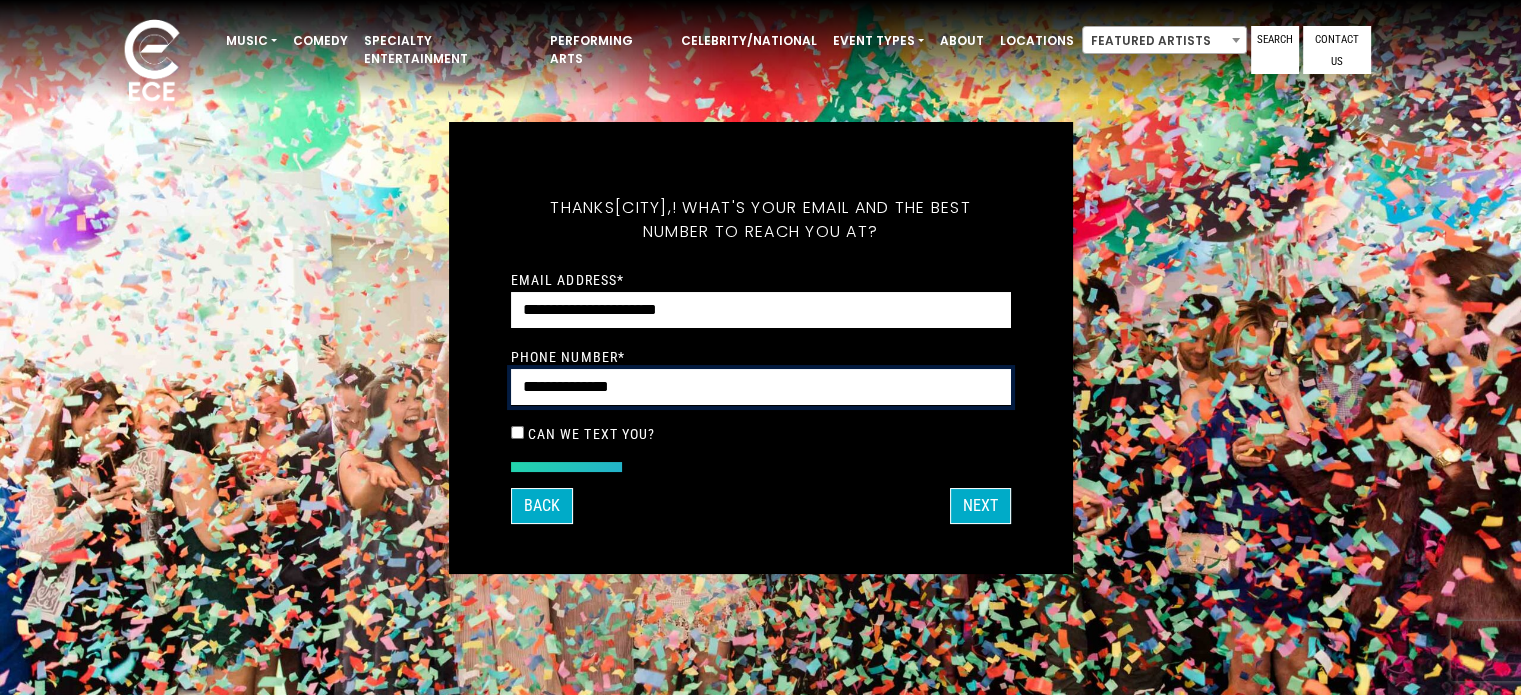 type on "**********" 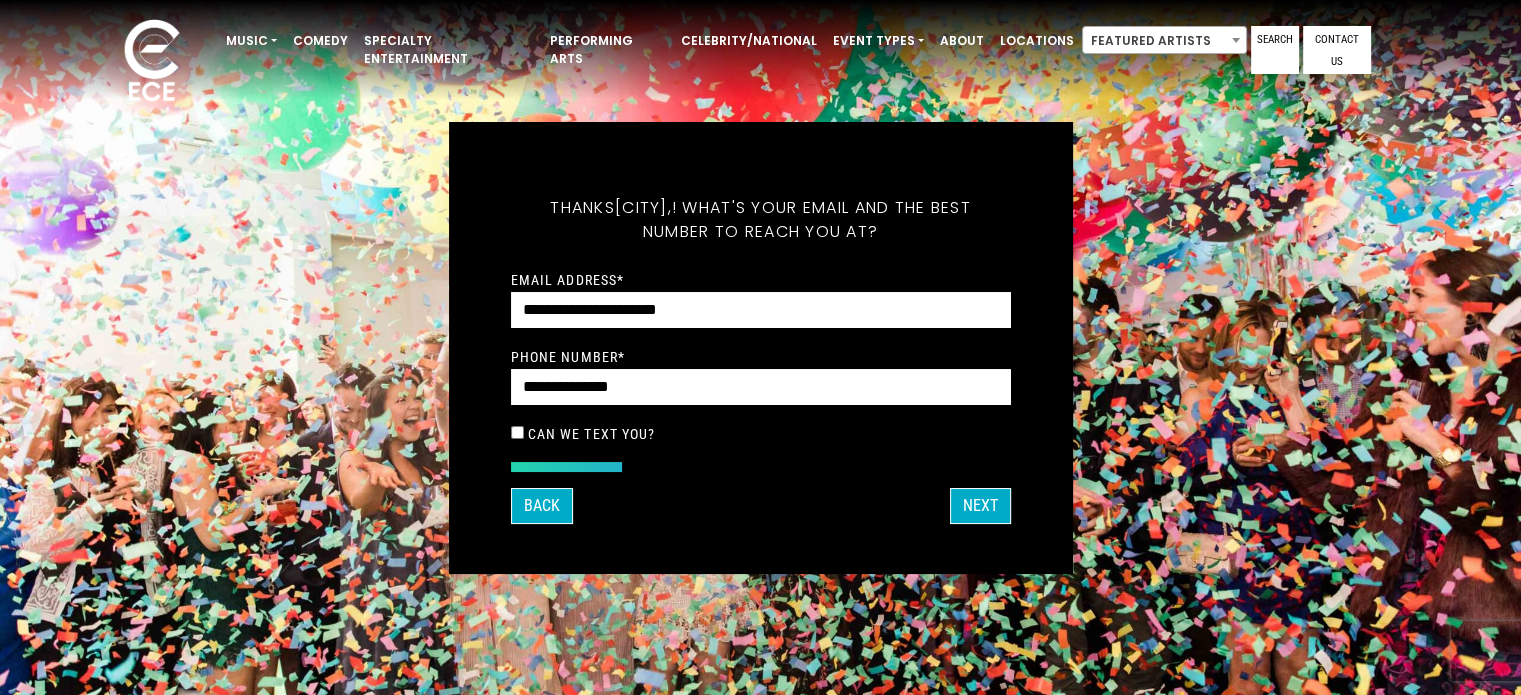 click on "Can we text you?" at bounding box center [761, 434] 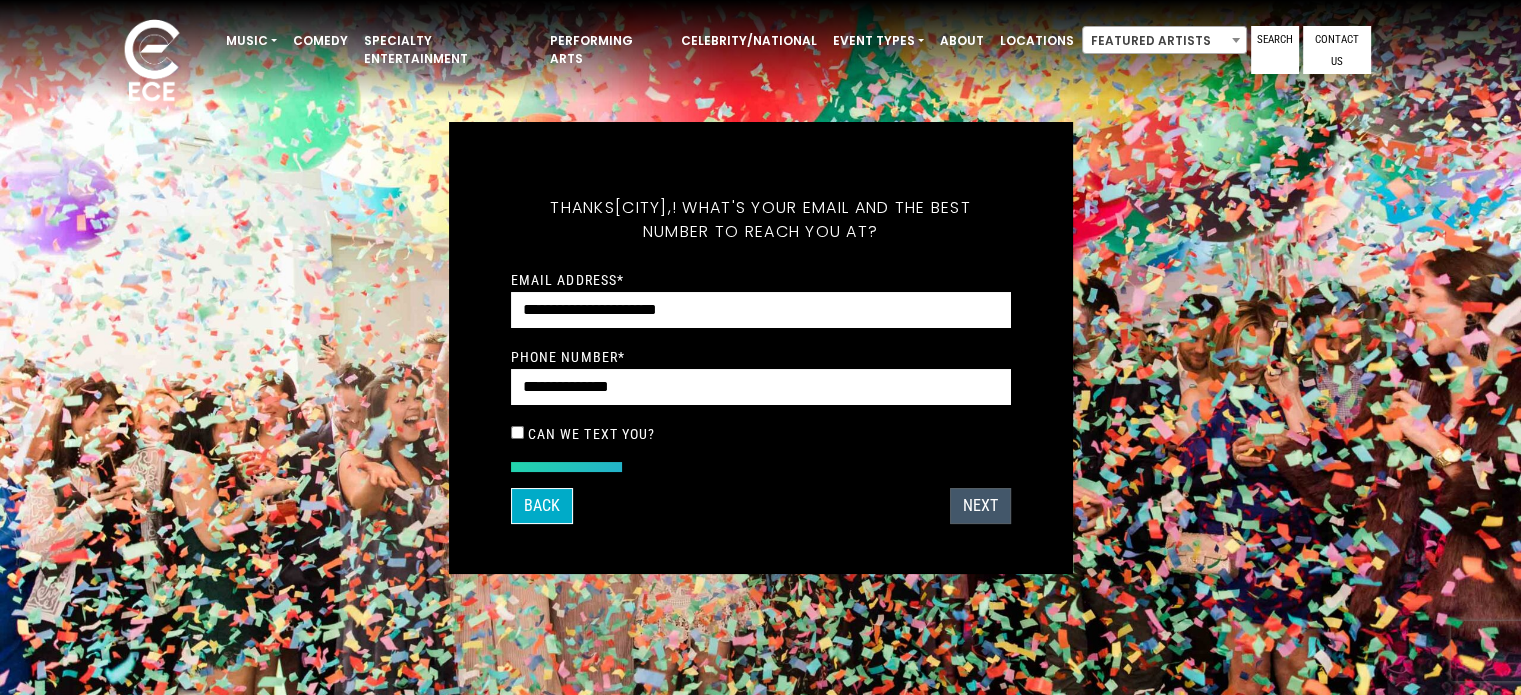 click on "Next" at bounding box center (980, 506) 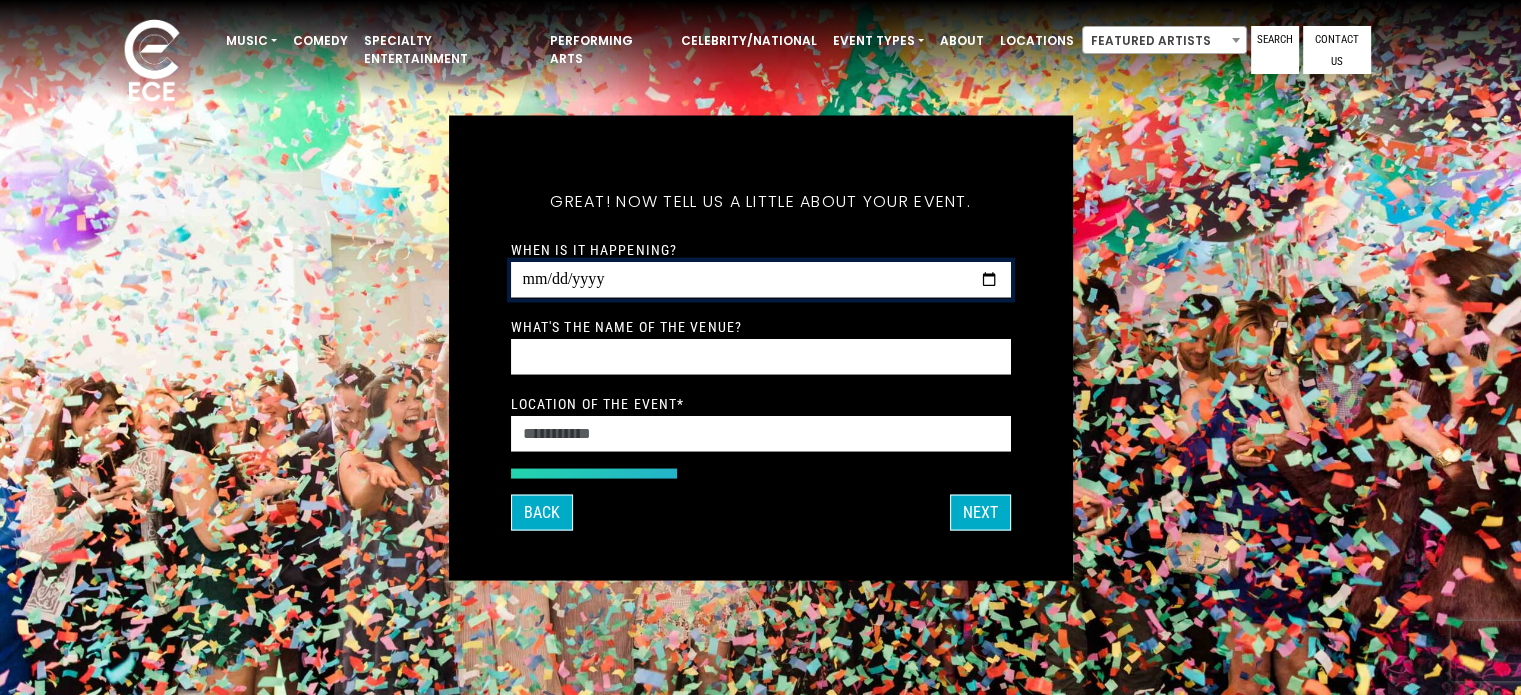 click on "When is it happening?" at bounding box center [761, 279] 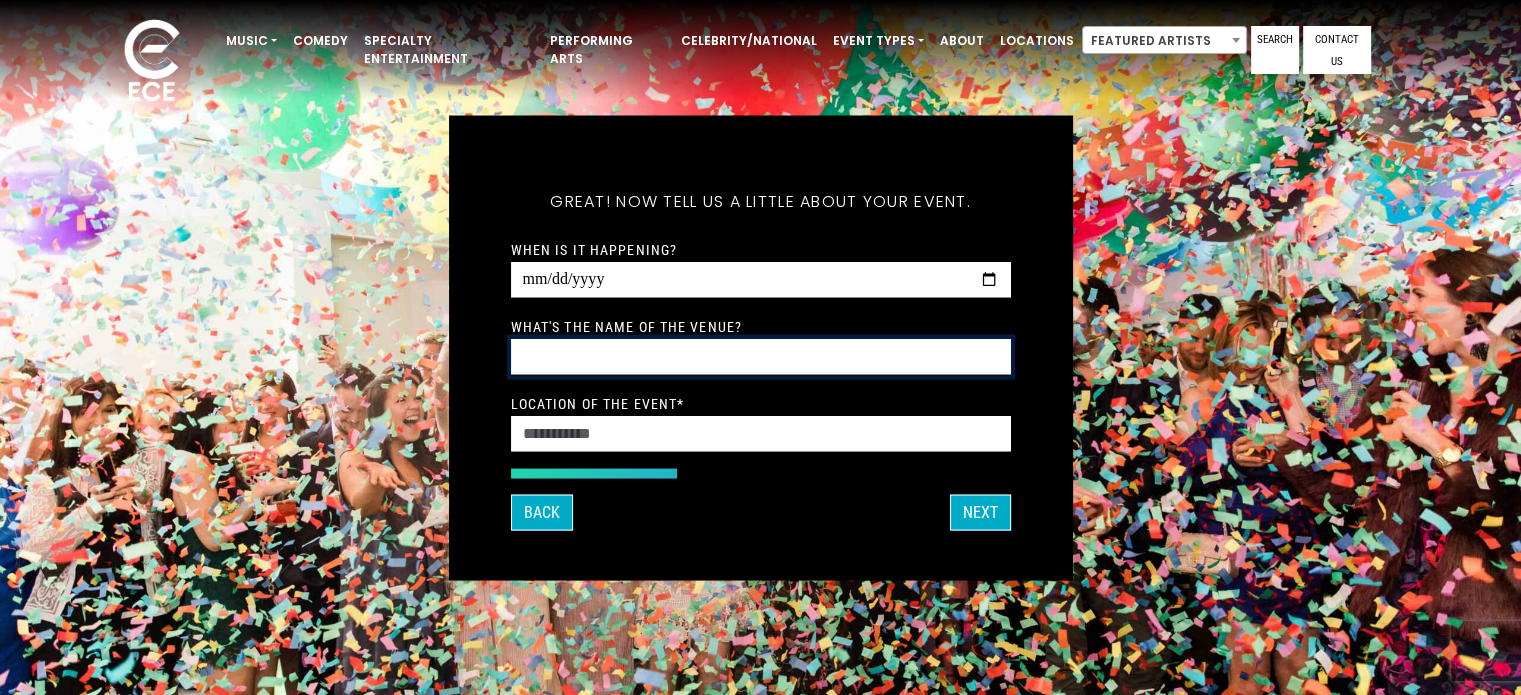 click on "What's the name of the venue?" at bounding box center (761, 356) 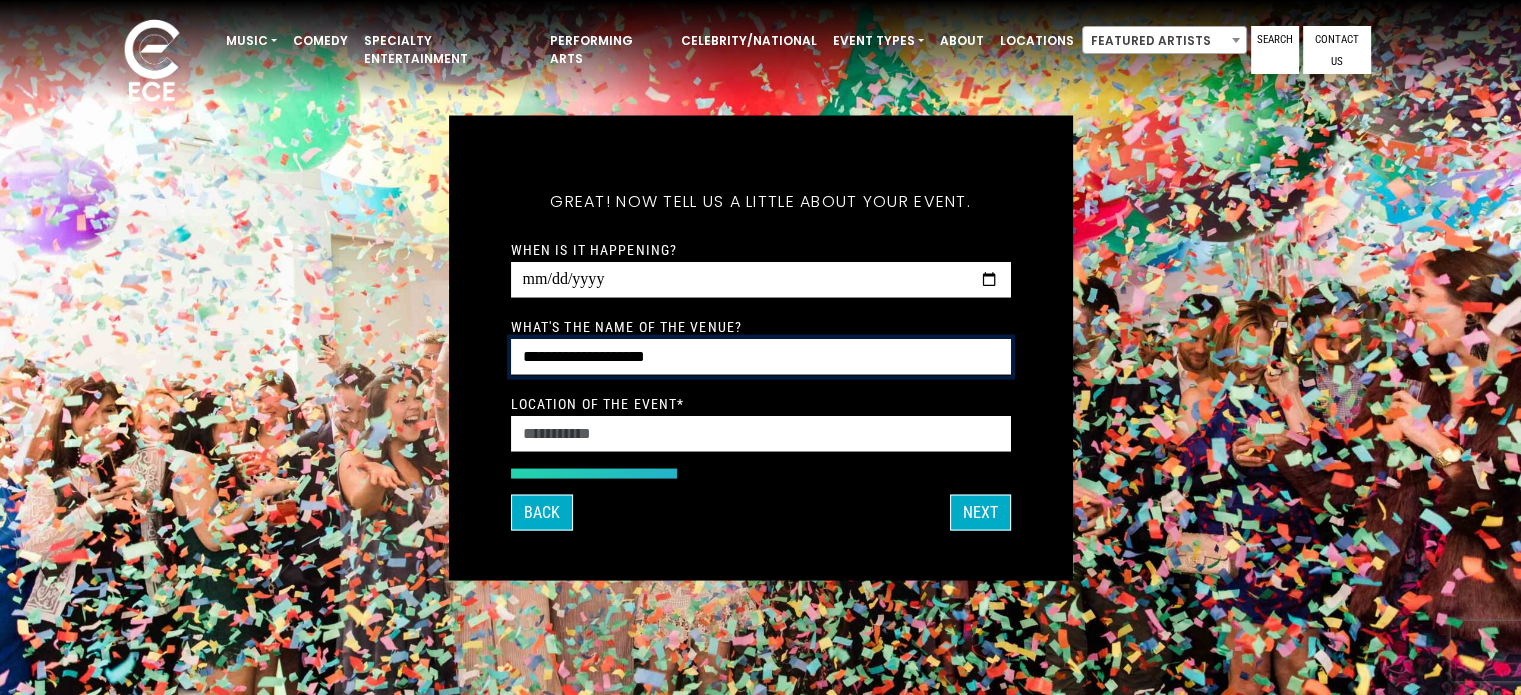 type on "**********" 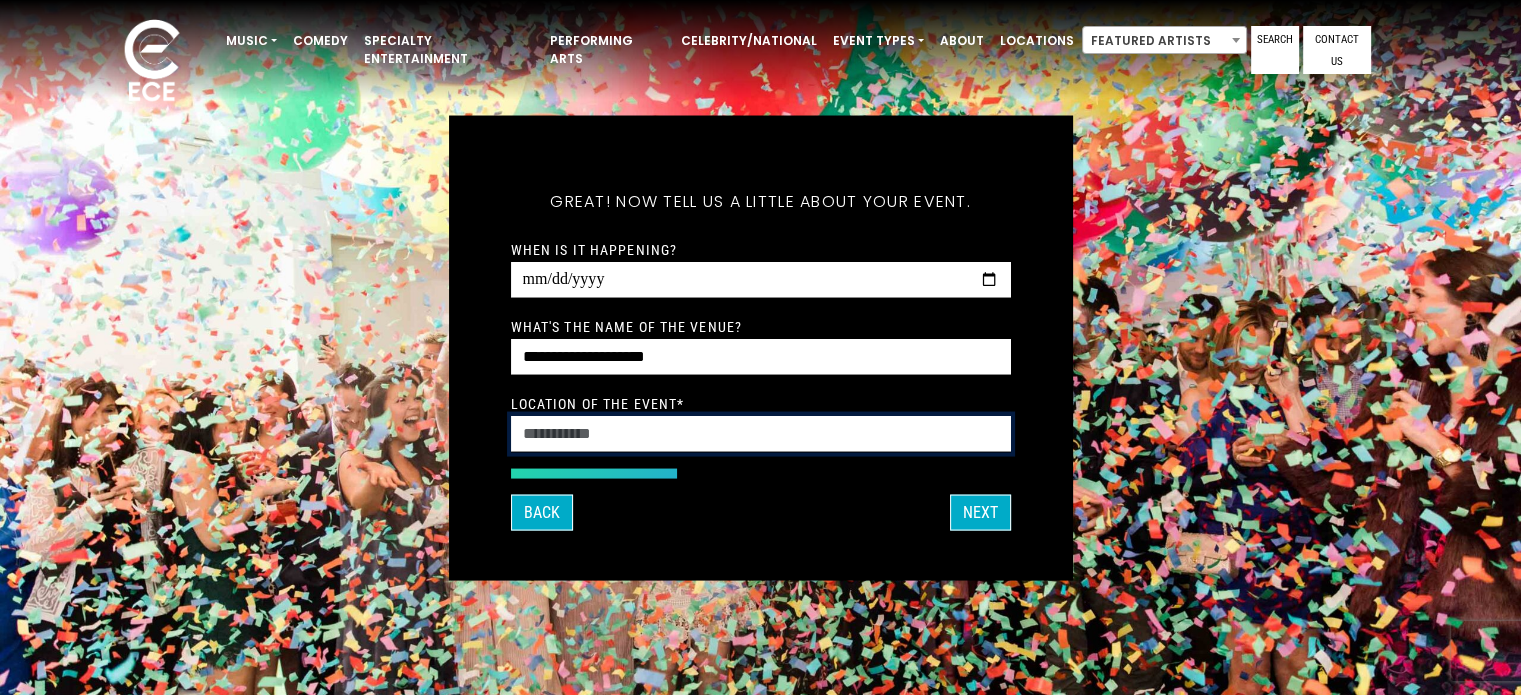 click on "Location of the event *" at bounding box center (761, 433) 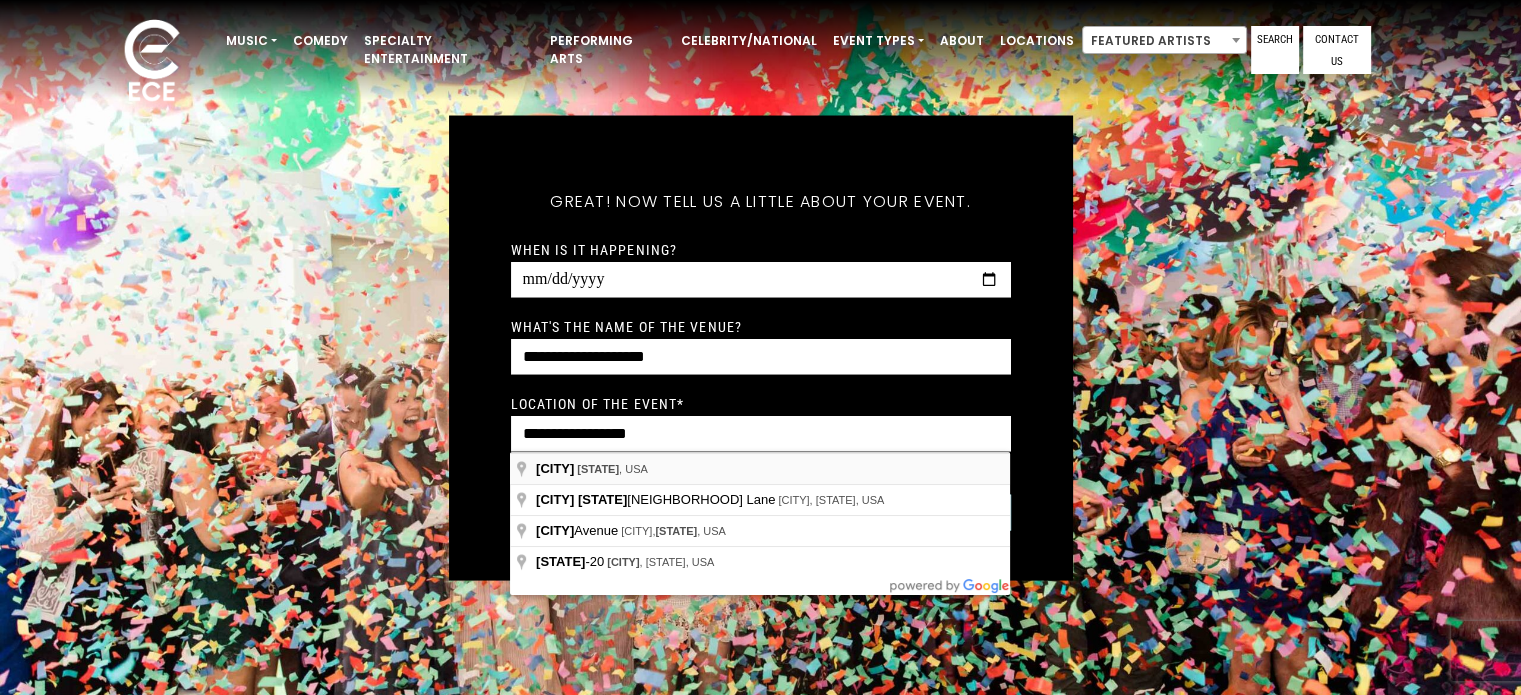 type on "**********" 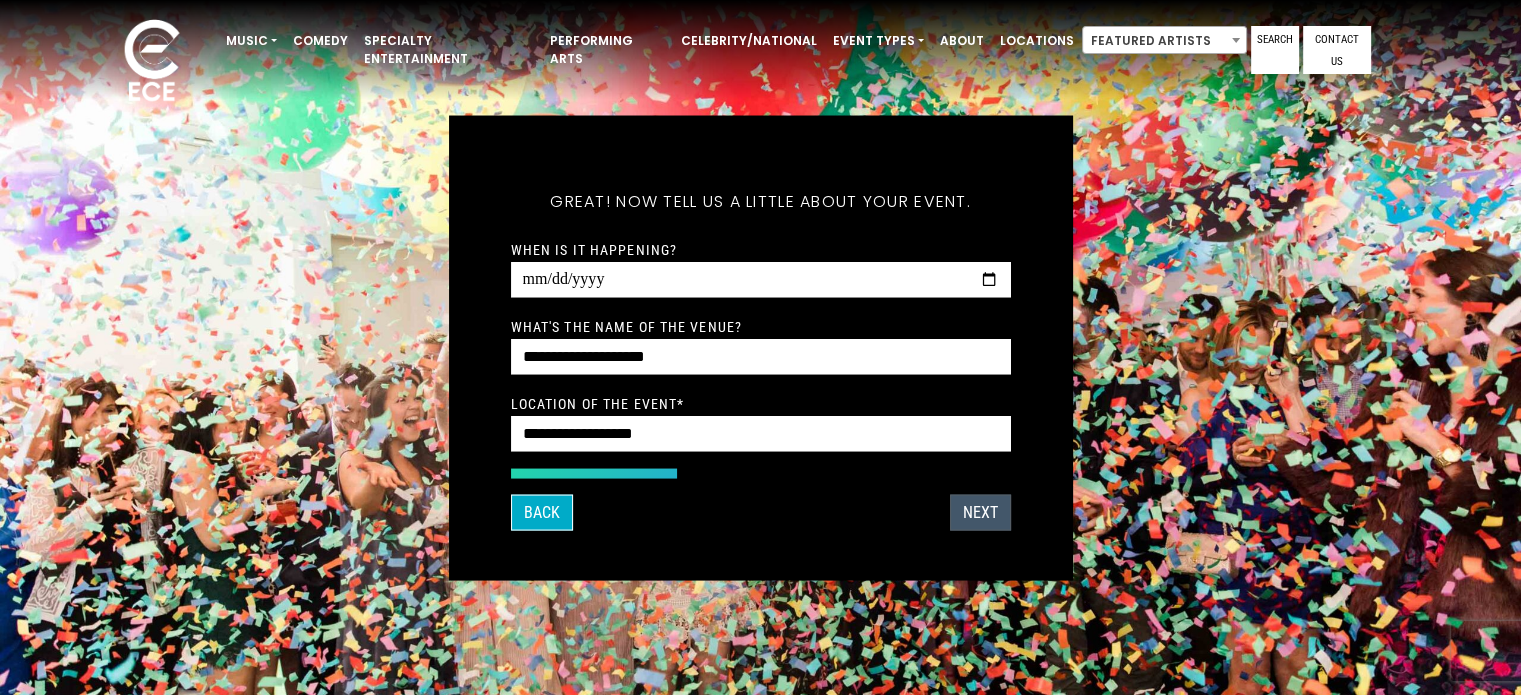click on "Next" at bounding box center (980, 512) 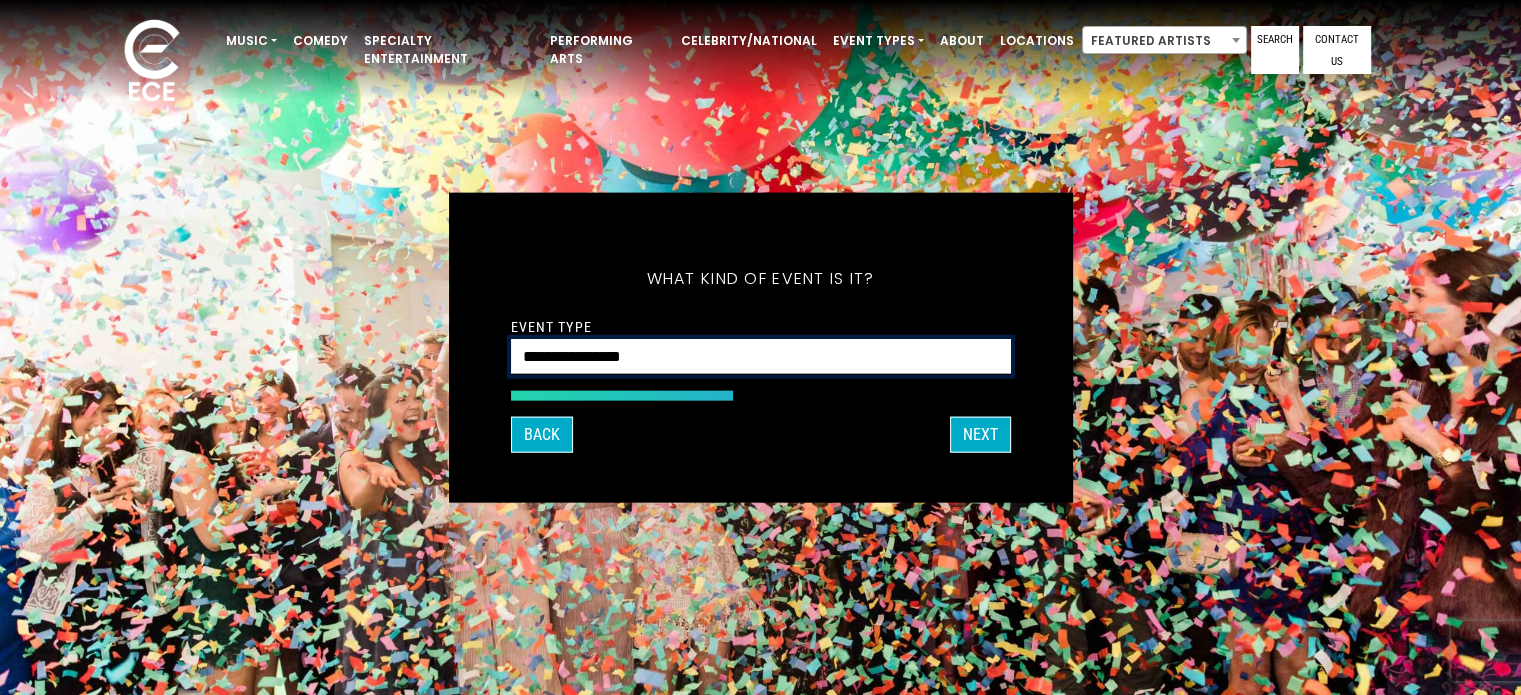 click on "**********" at bounding box center (761, 356) 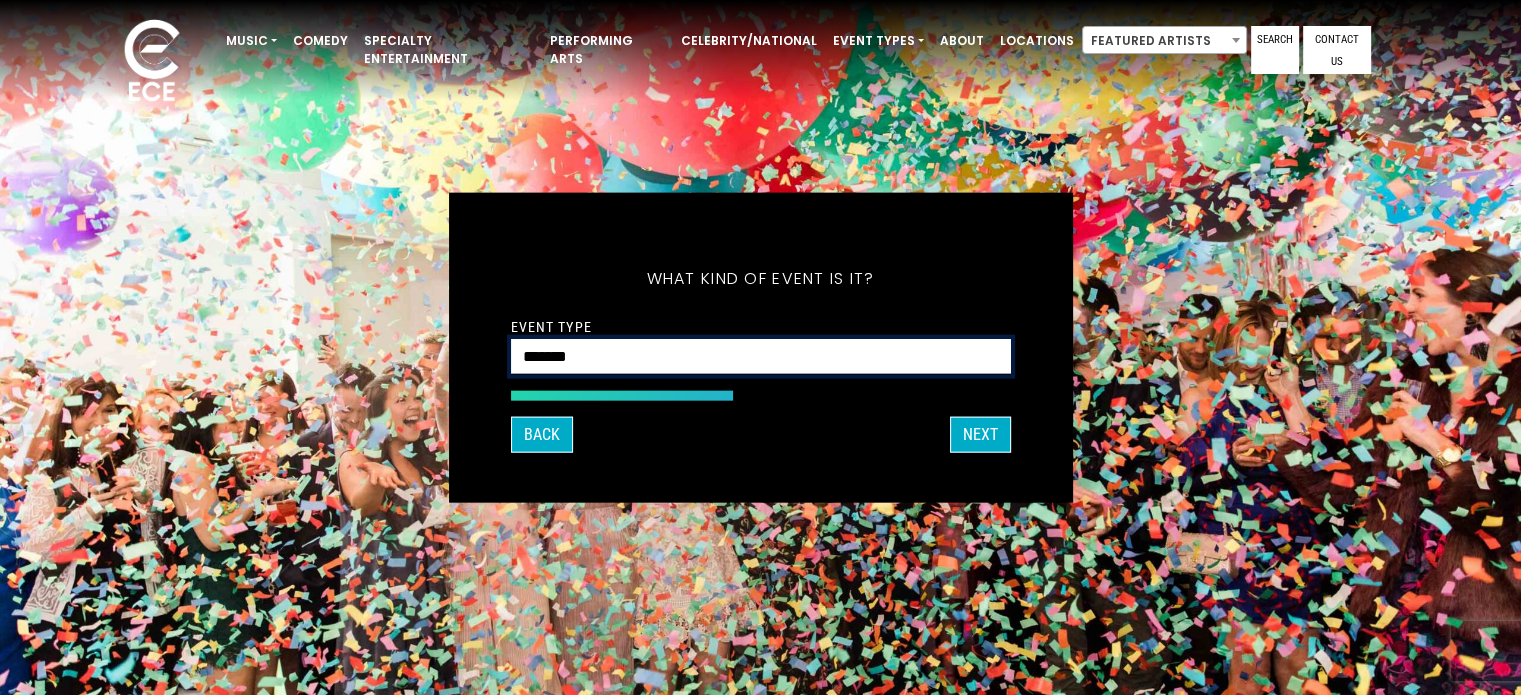 click on "**********" at bounding box center [761, 356] 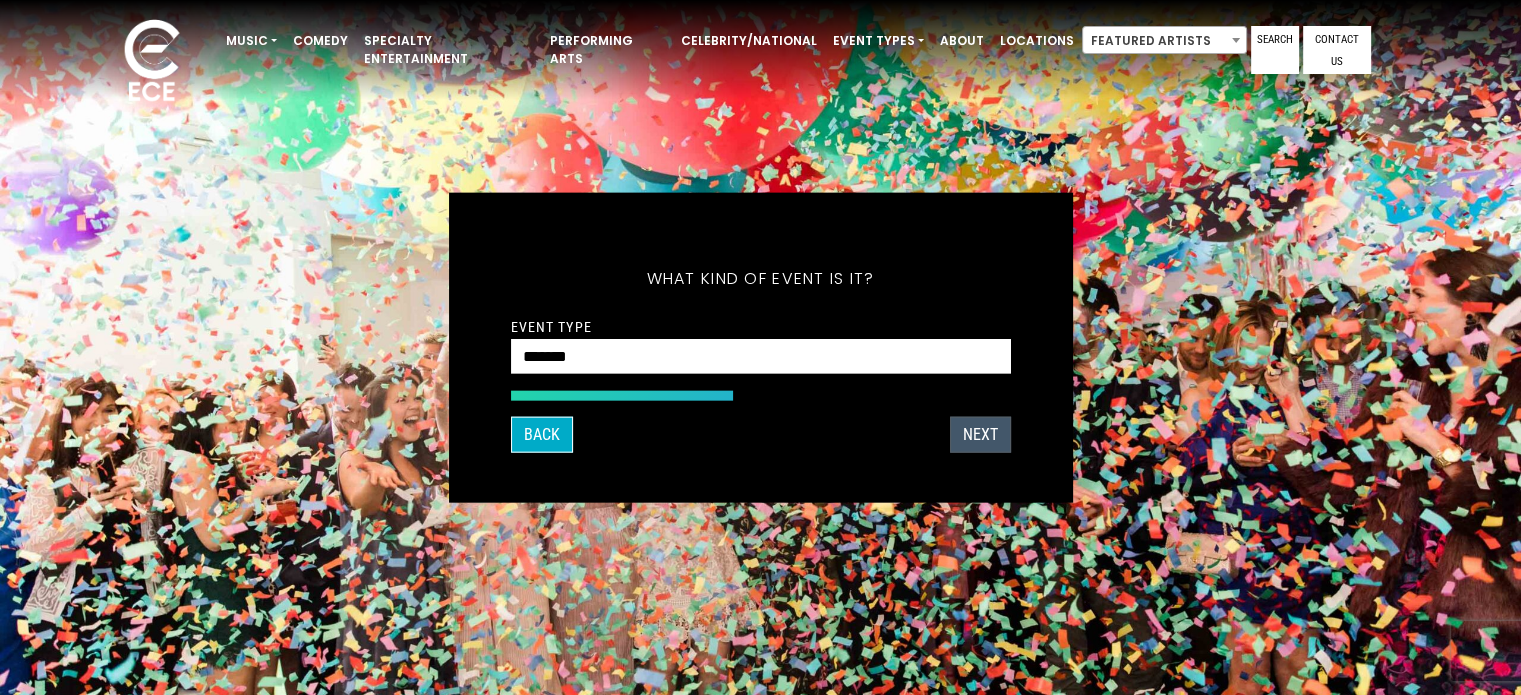click on "Next" at bounding box center [980, 435] 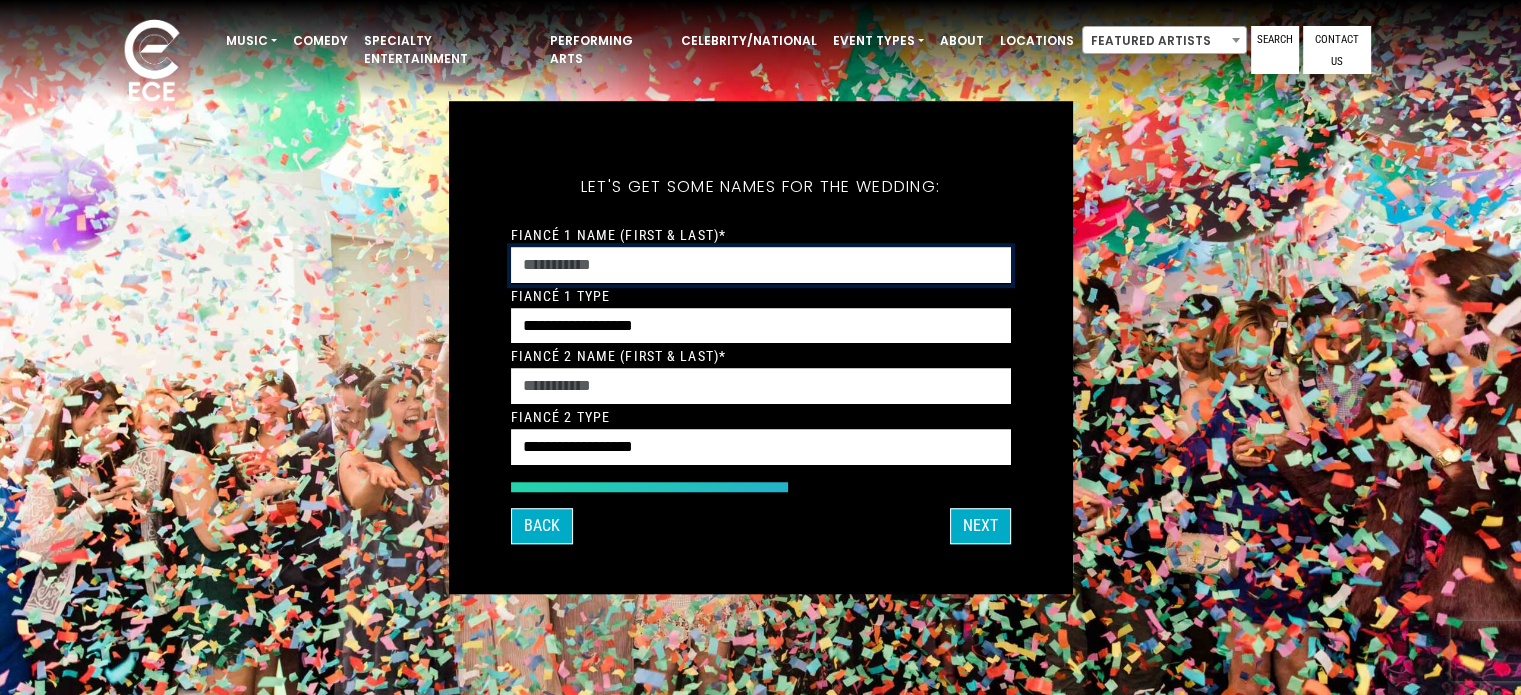 click on "Fiancé 1 Name (First & Last)*" at bounding box center [761, 265] 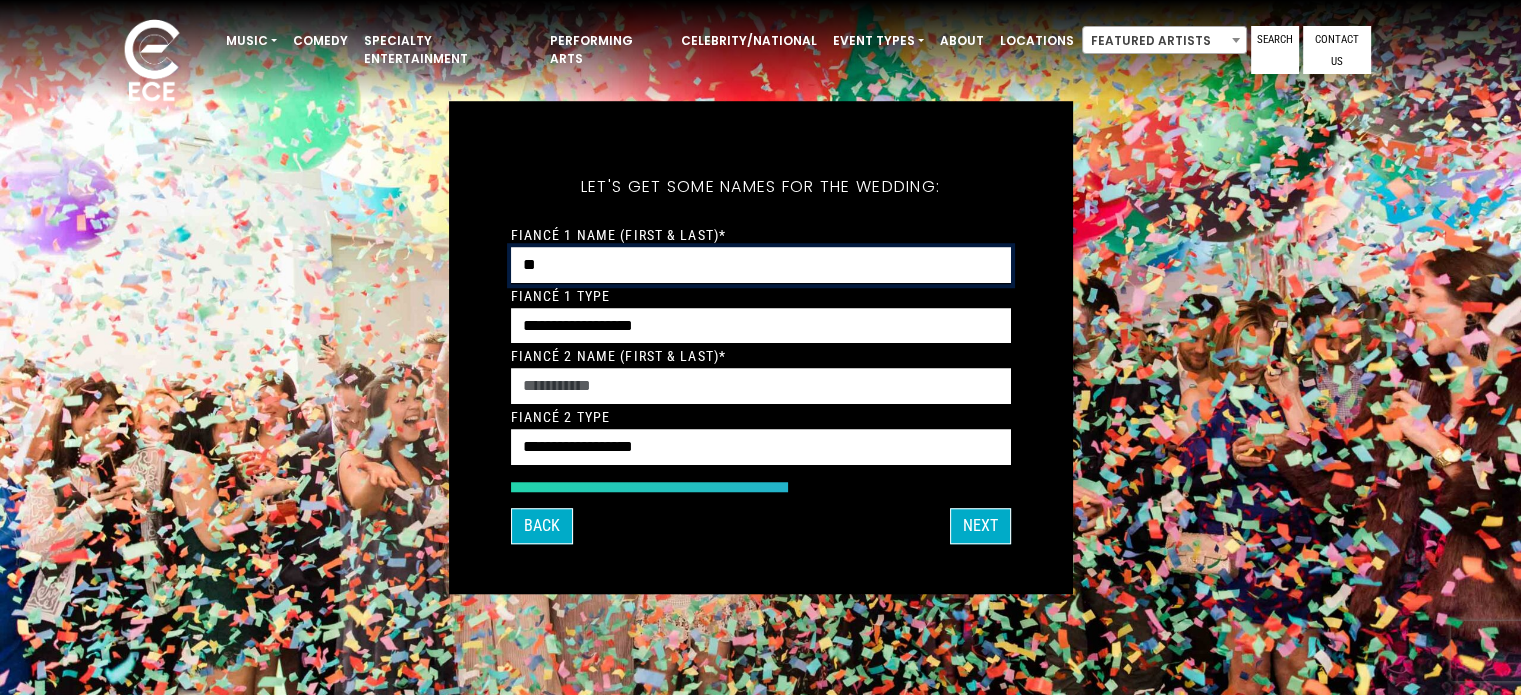 type on "*" 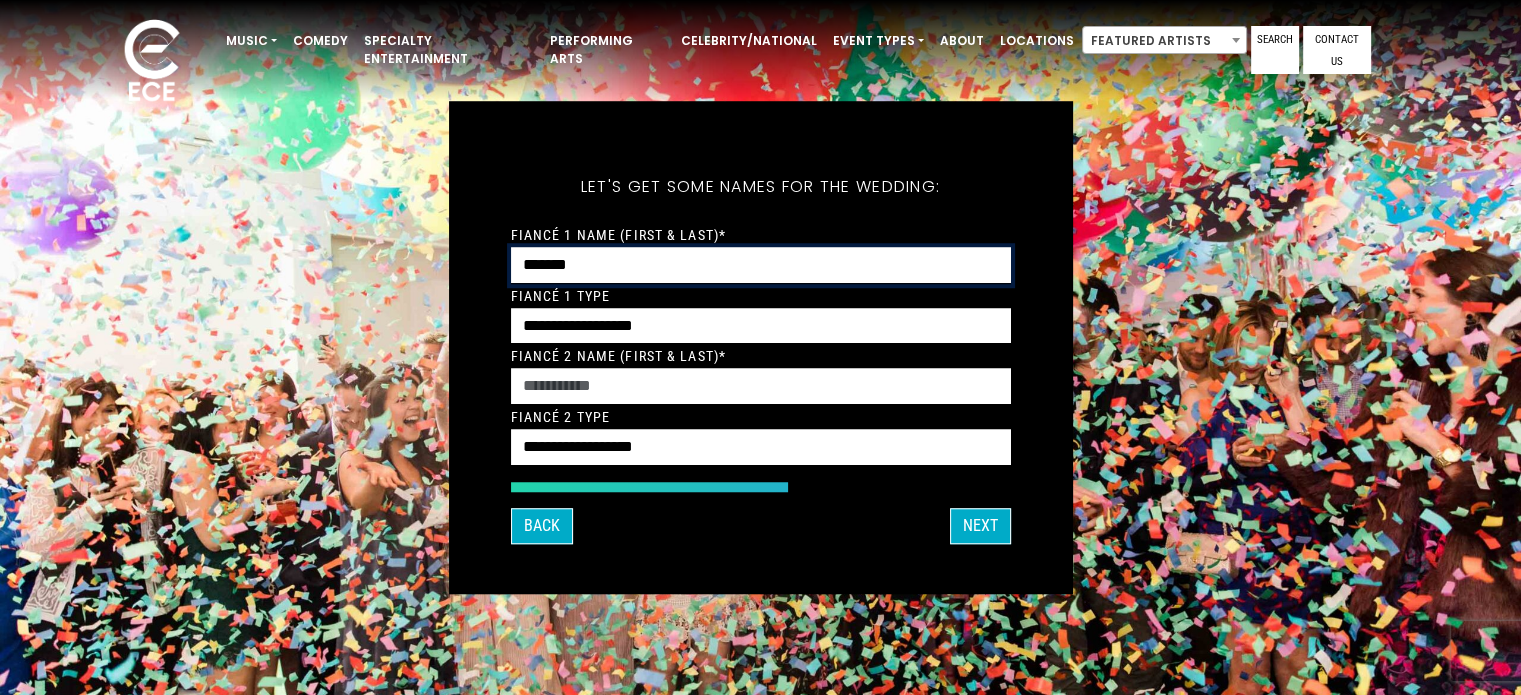 type on "*******" 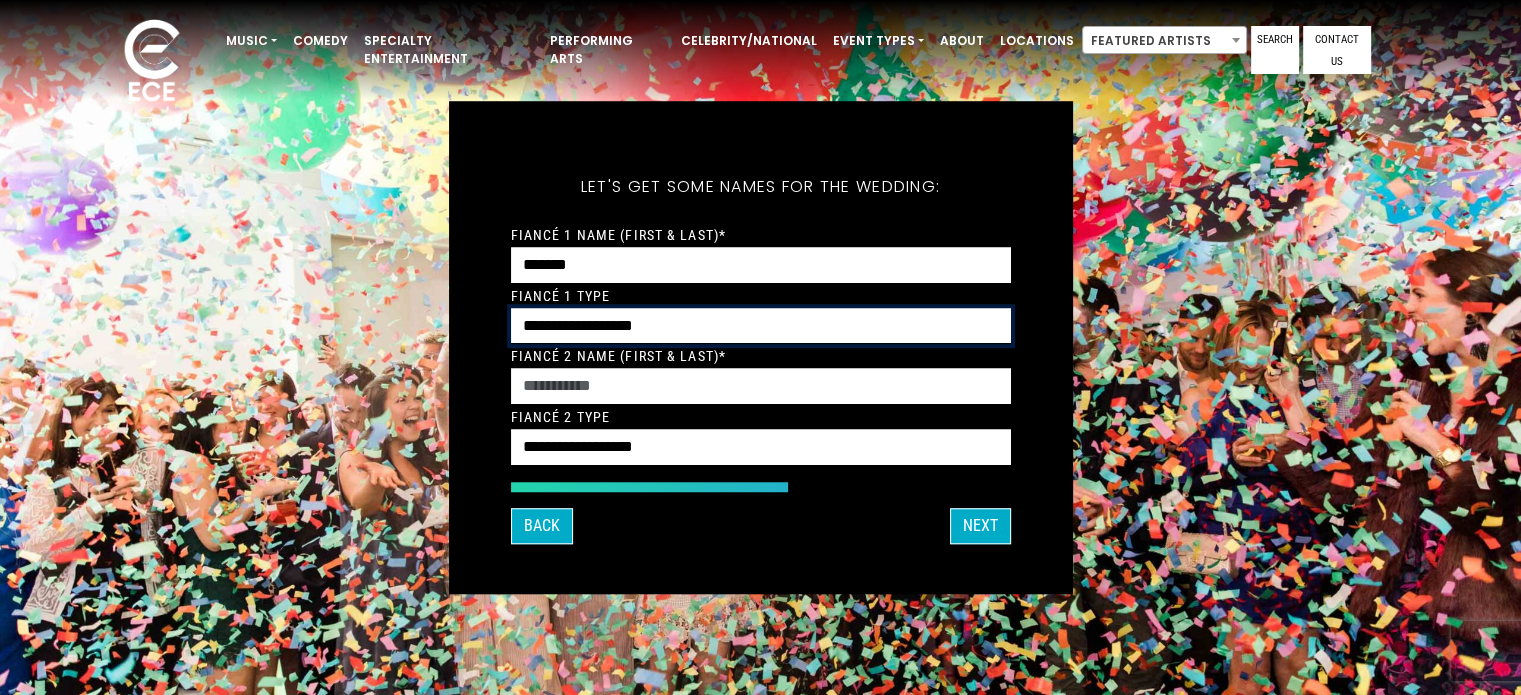 click on "**********" at bounding box center [761, 326] 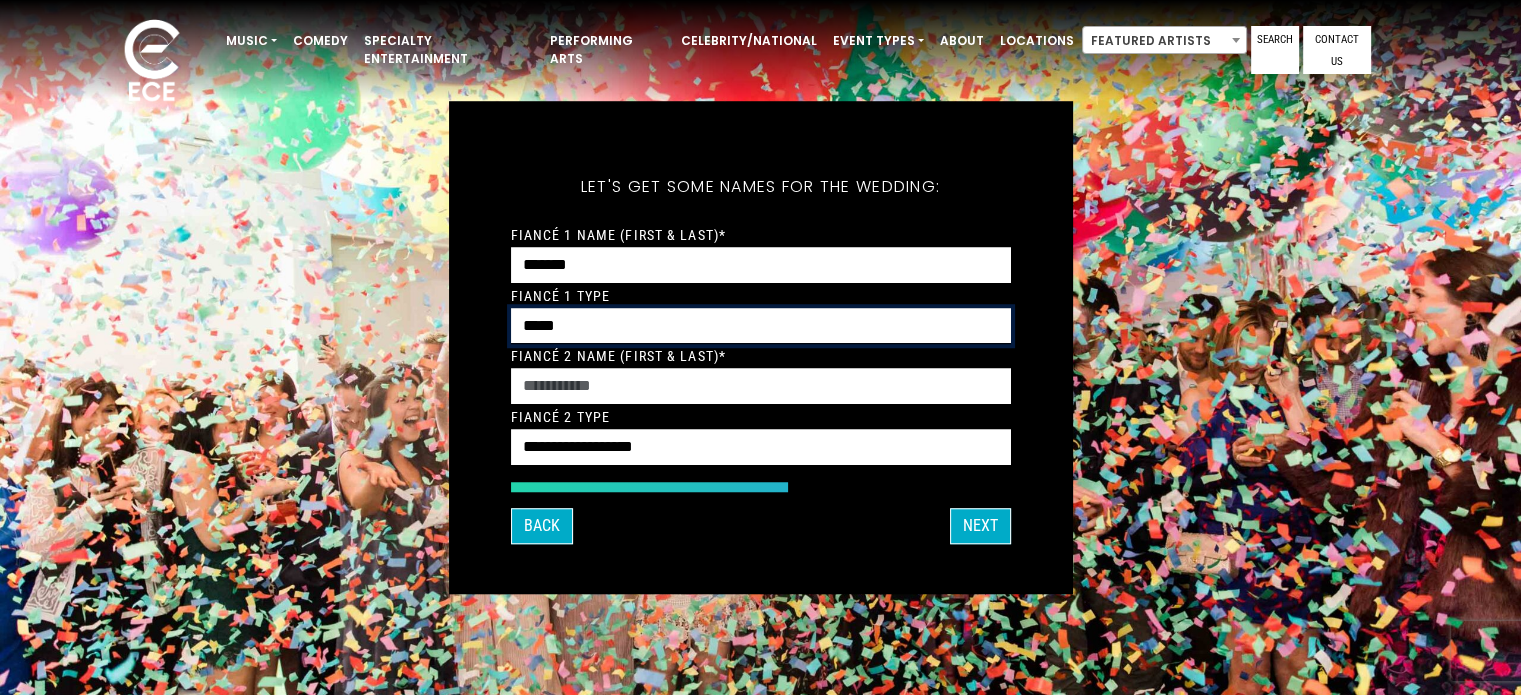 click on "**********" at bounding box center (761, 326) 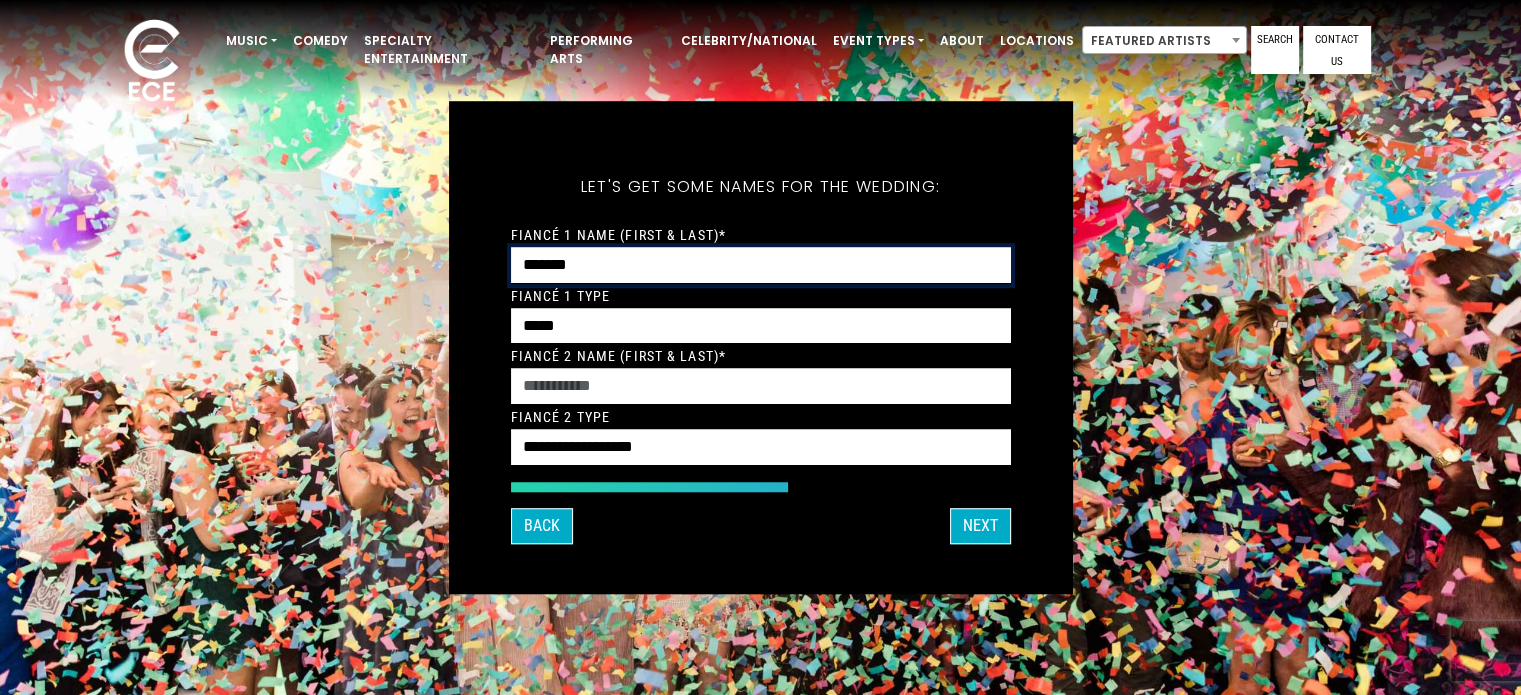click on "*******" at bounding box center (761, 265) 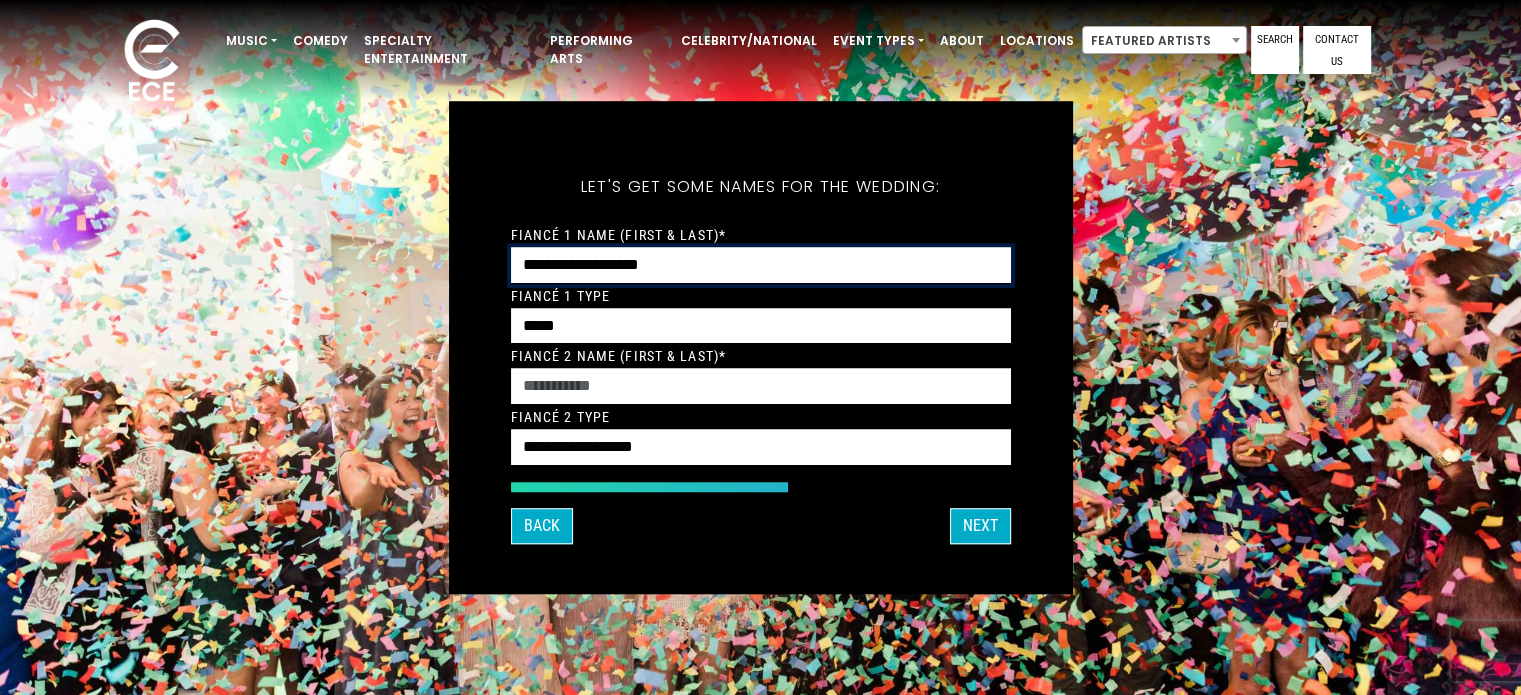 type on "**********" 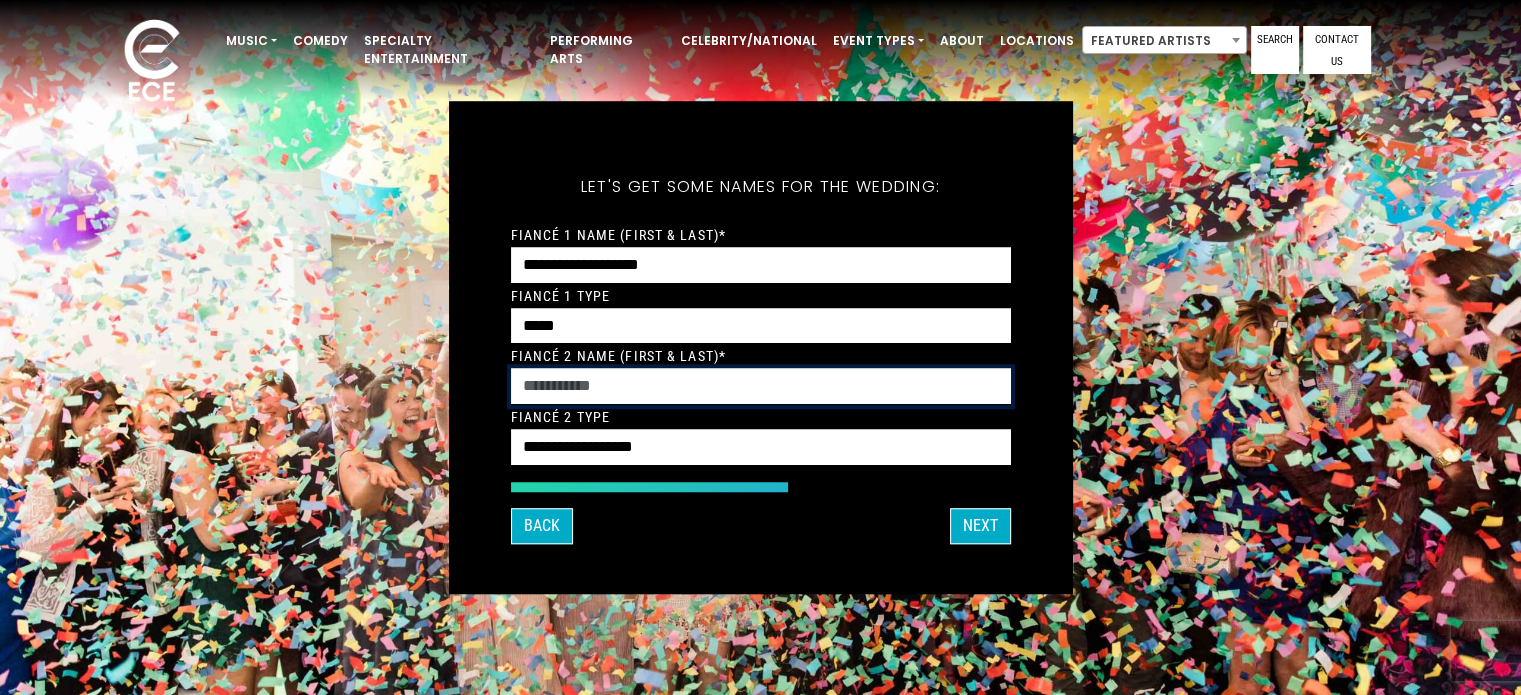click on "Fiancé 2 Name (First & Last)*" at bounding box center (761, 387) 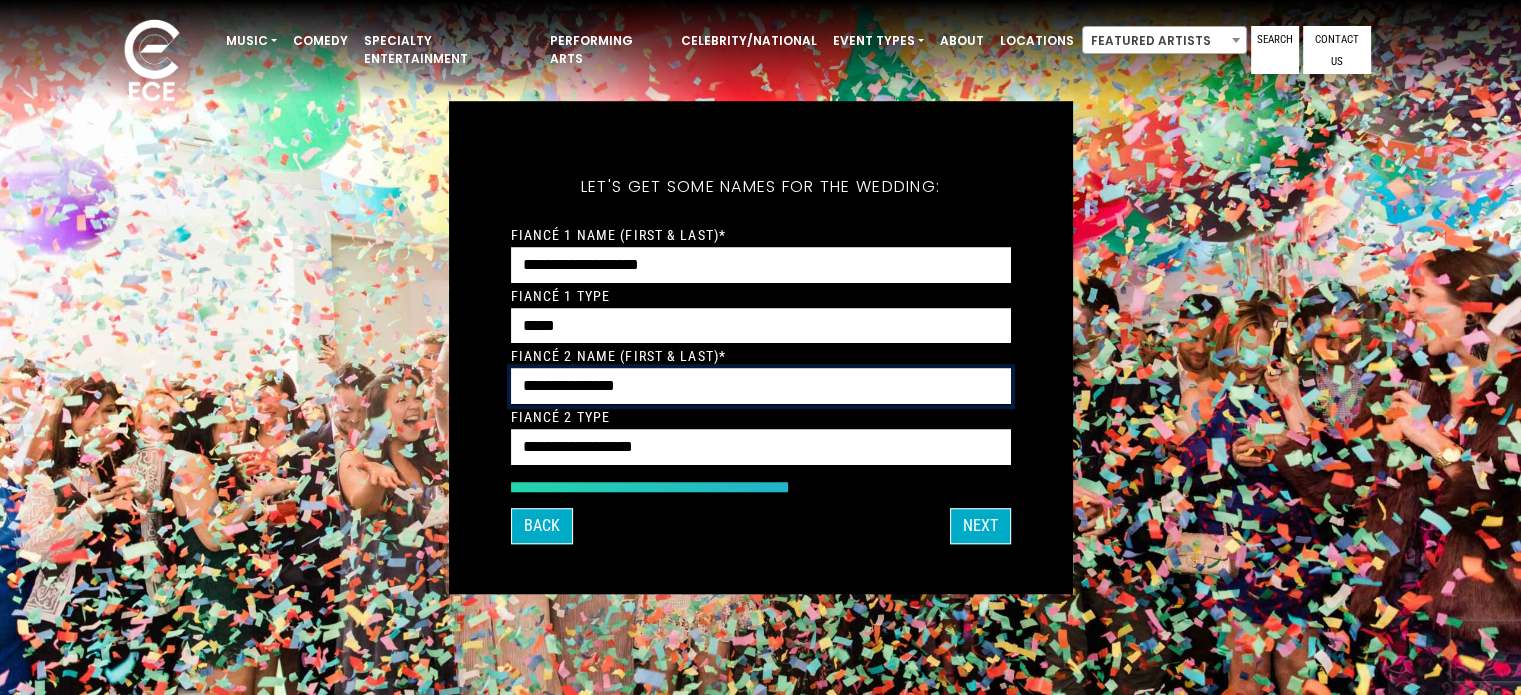 type on "**********" 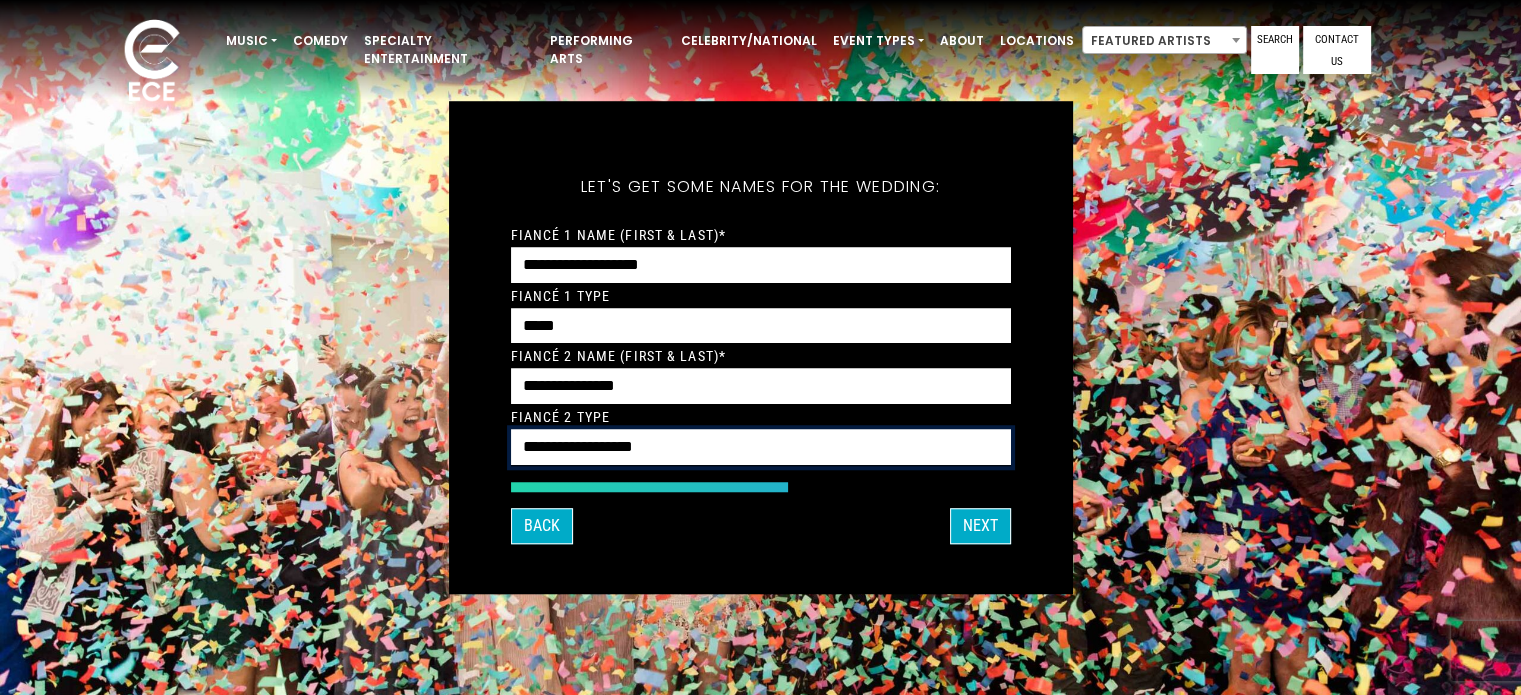 click on "**********" at bounding box center [761, 448] 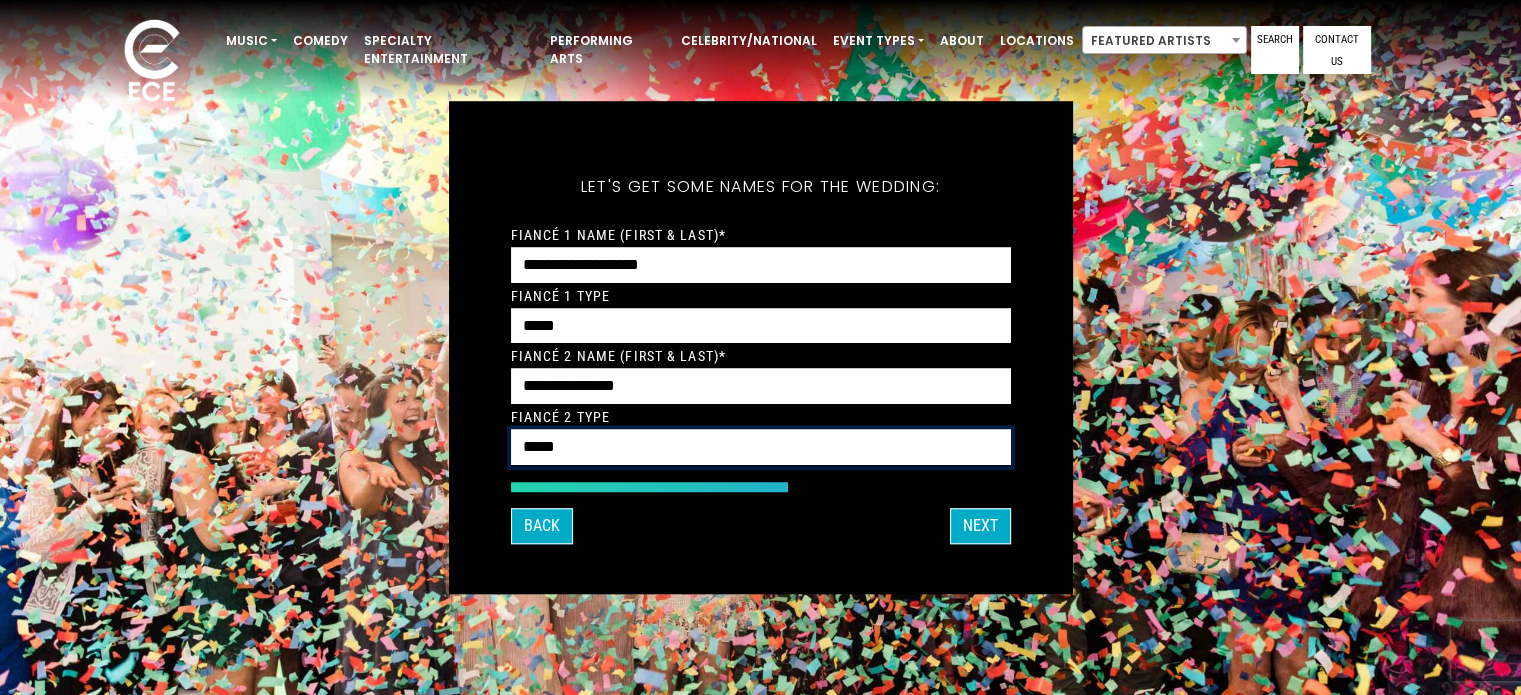 click on "**********" at bounding box center (761, 448) 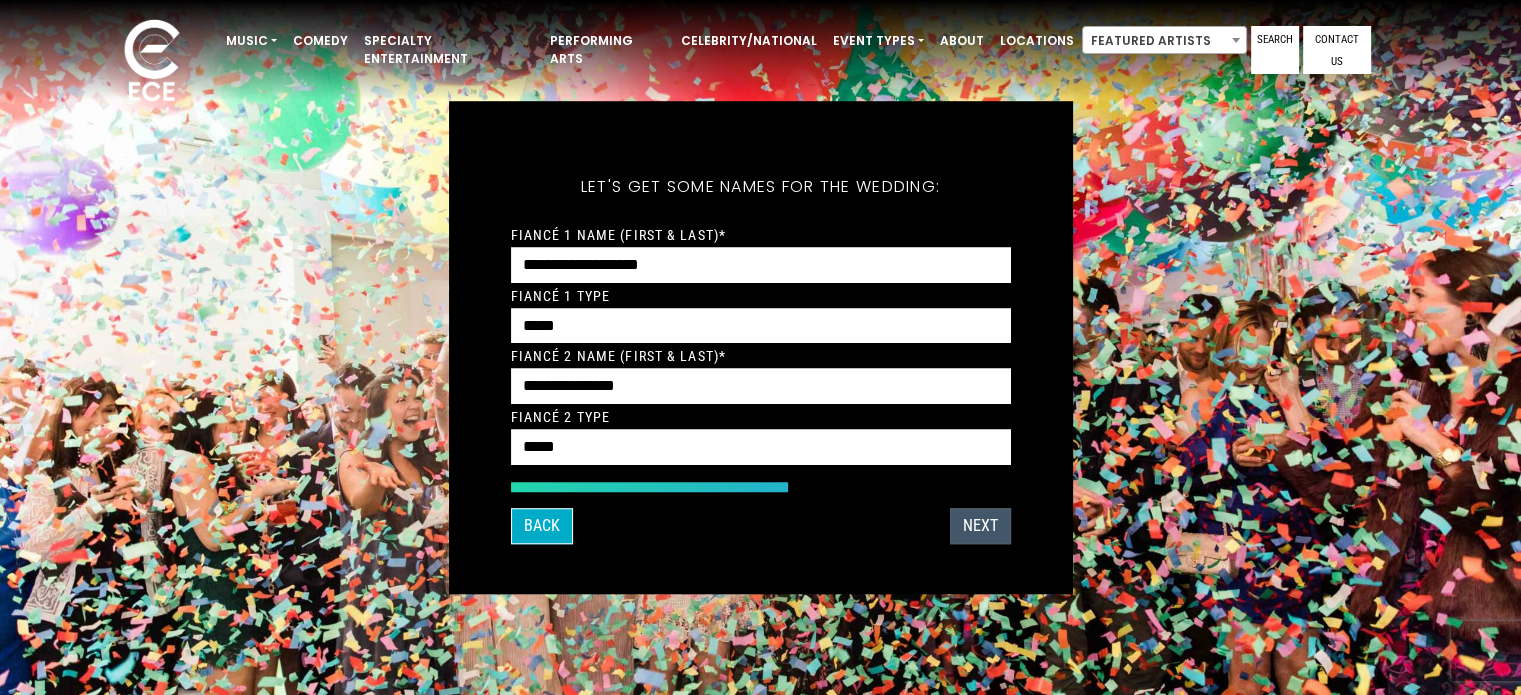 click on "Next" at bounding box center [980, 526] 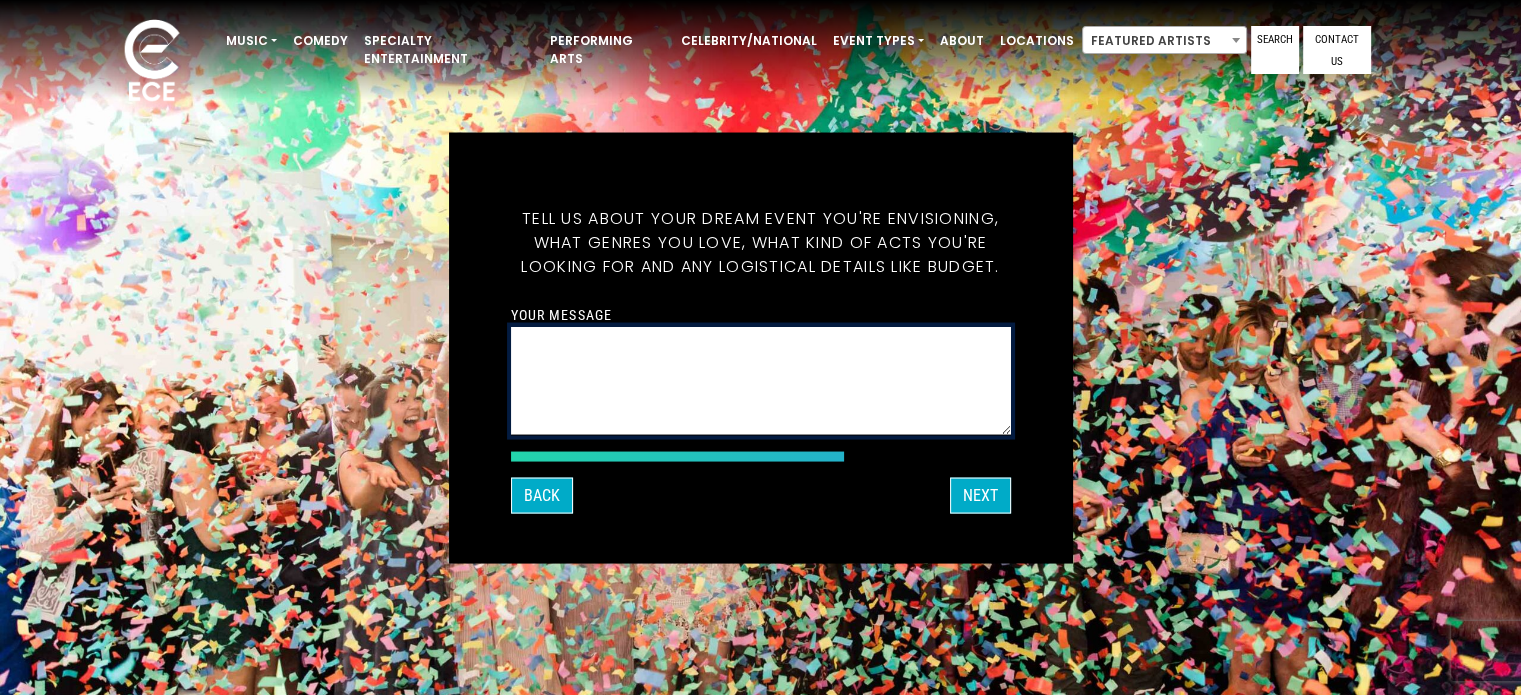 click on "Your message" at bounding box center [761, 380] 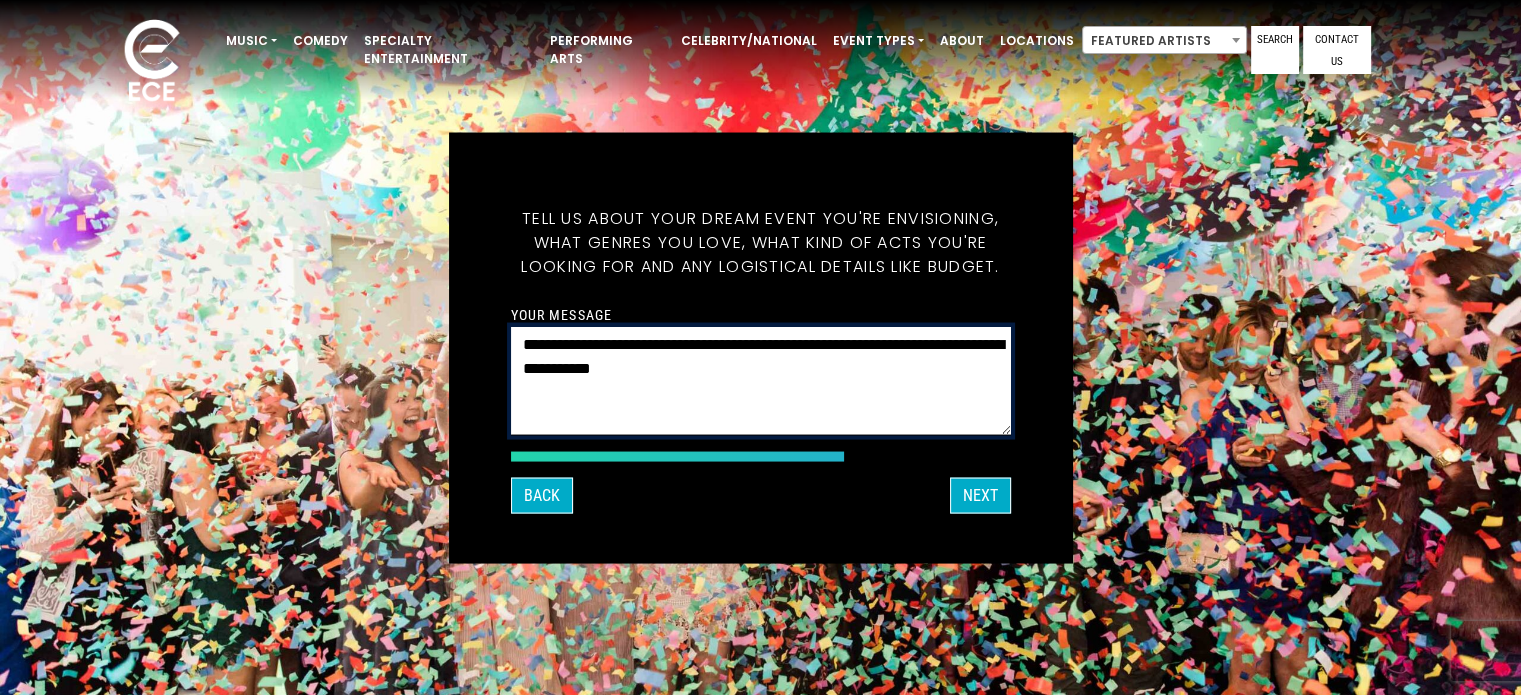 click on "**********" at bounding box center [761, 380] 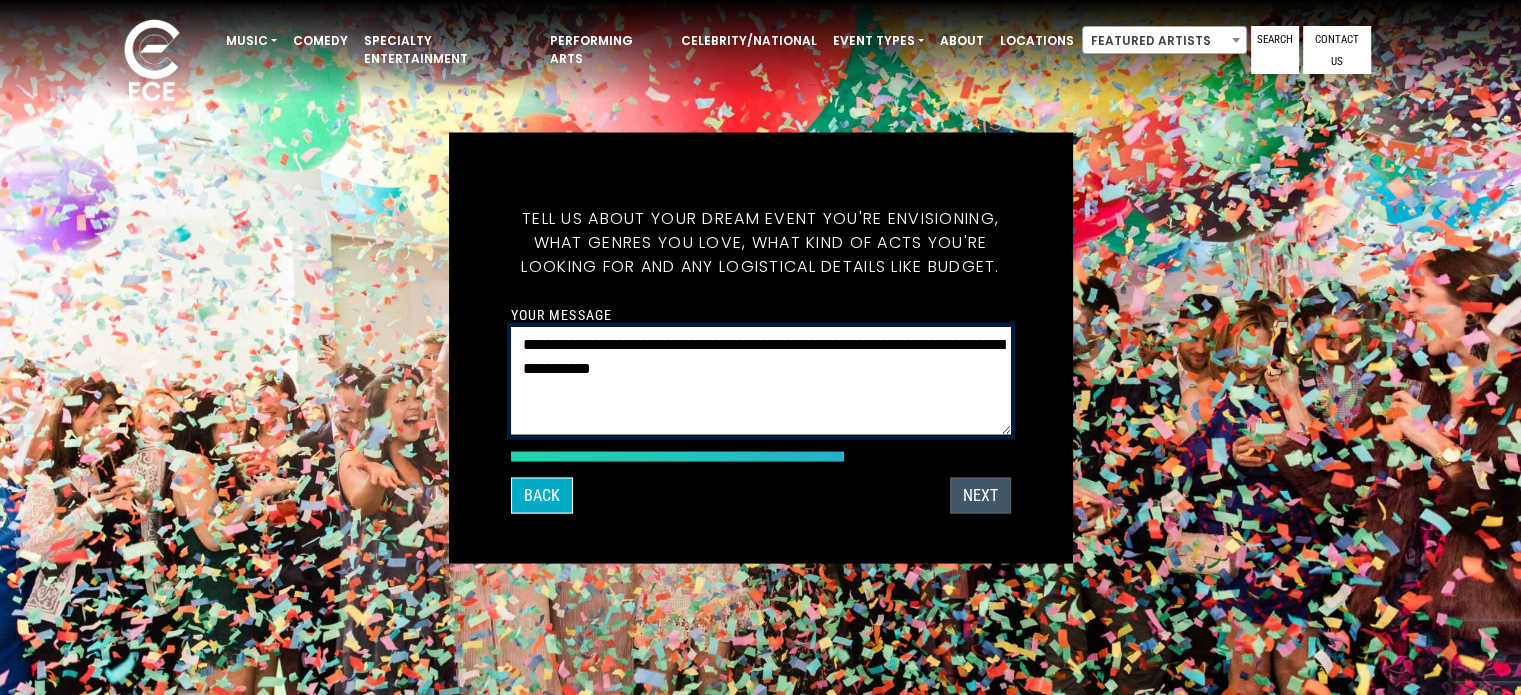 type on "**********" 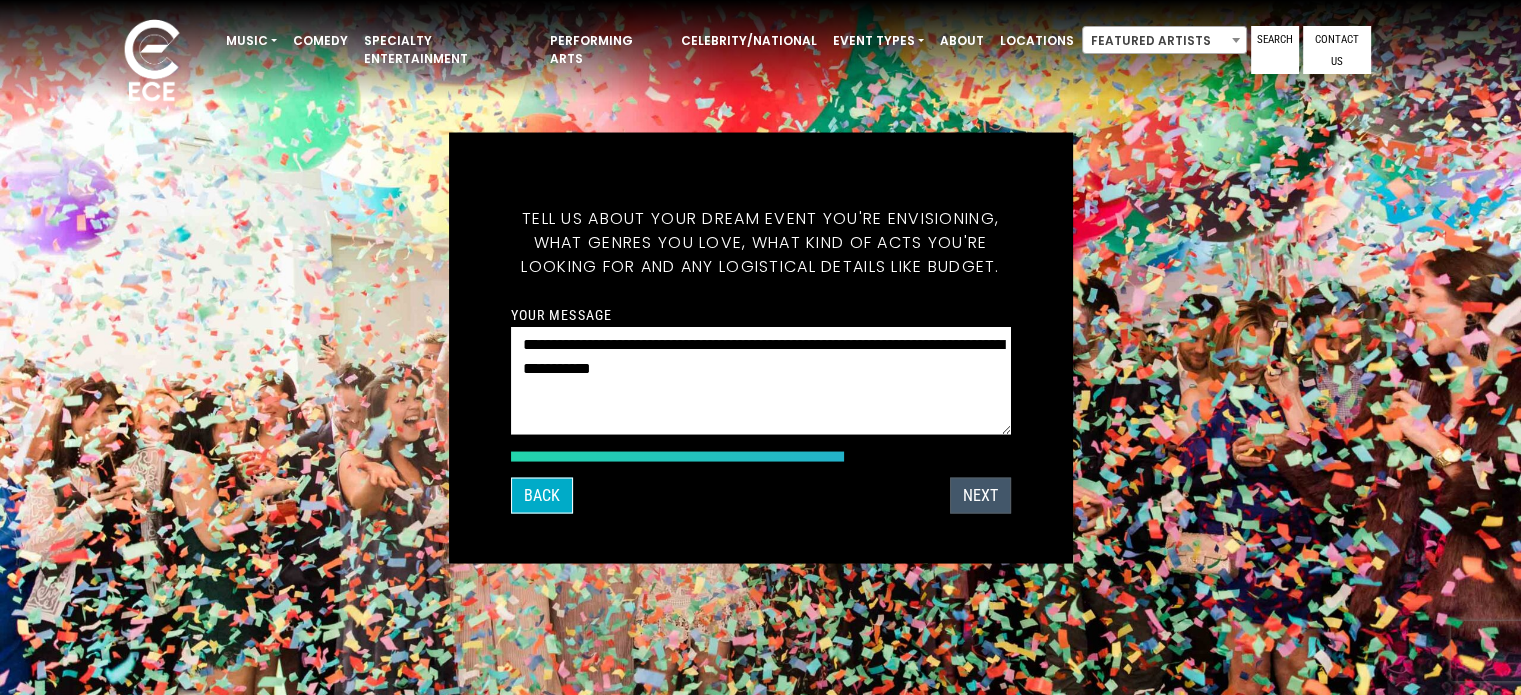 click on "Next" at bounding box center (980, 495) 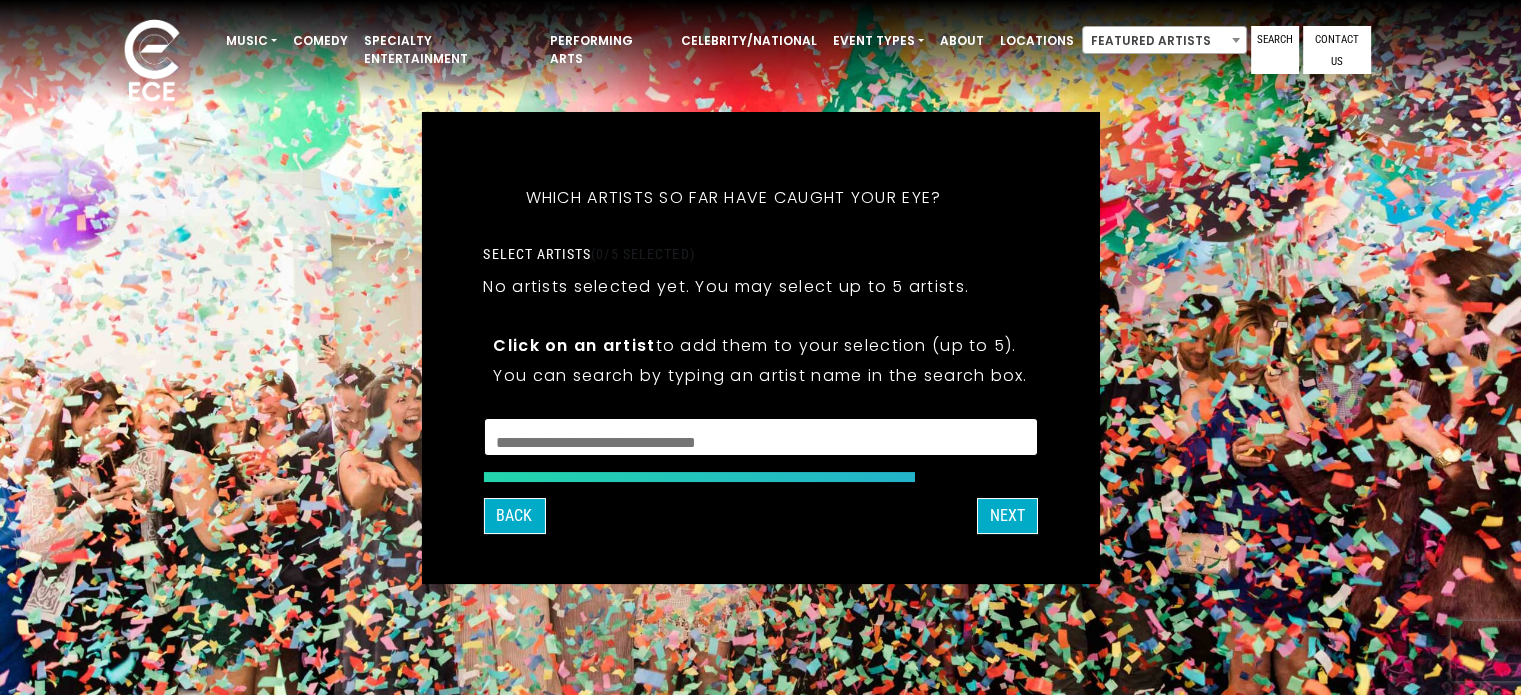 click at bounding box center [760, 440] 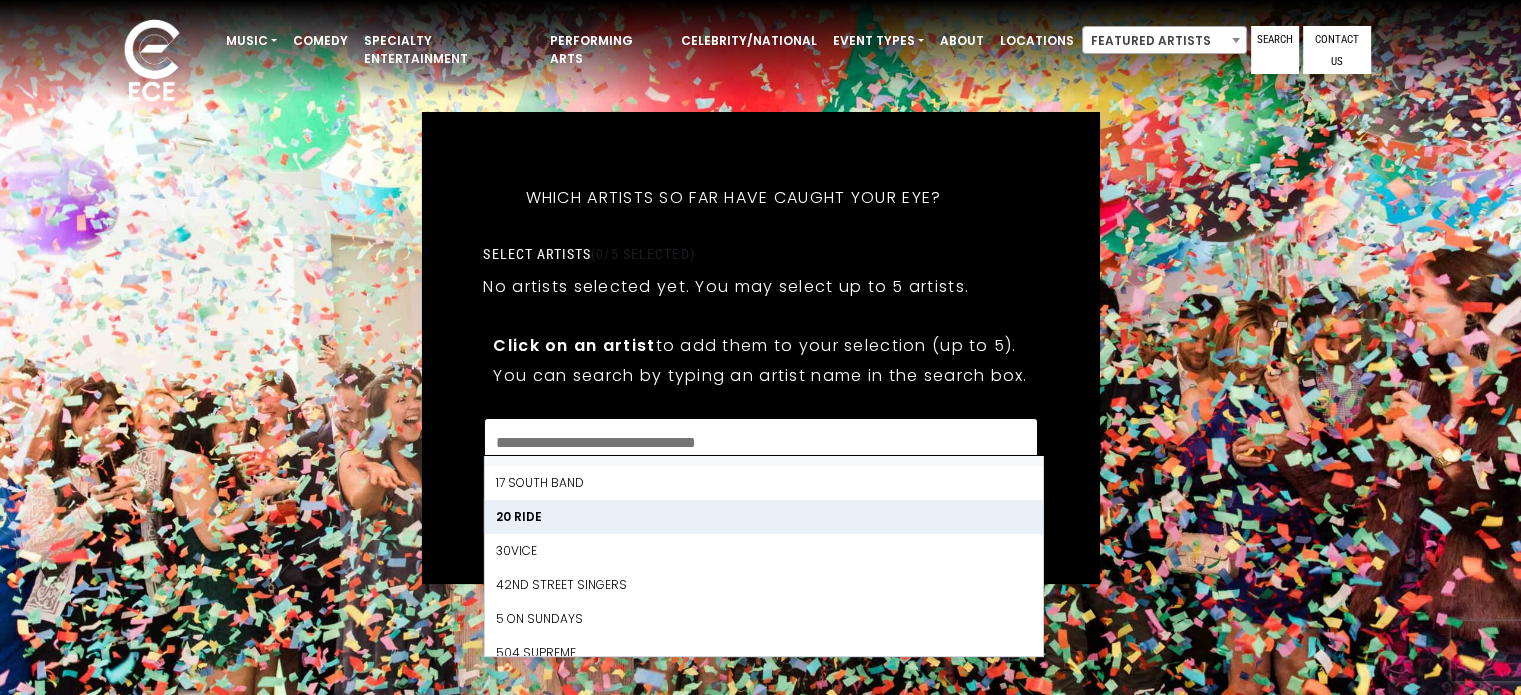 scroll, scrollTop: 92, scrollLeft: 0, axis: vertical 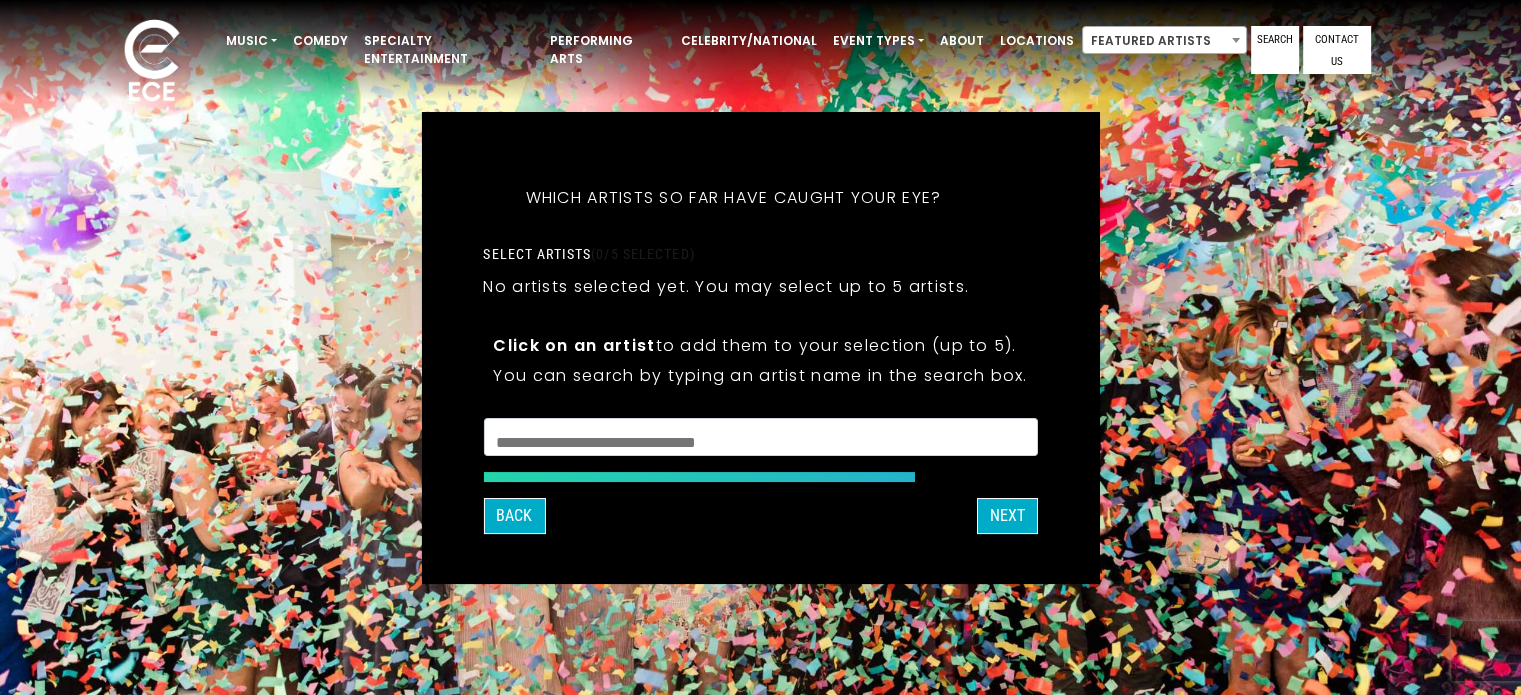 click on "You can search by typing an artist name in the search box." at bounding box center [760, 375] 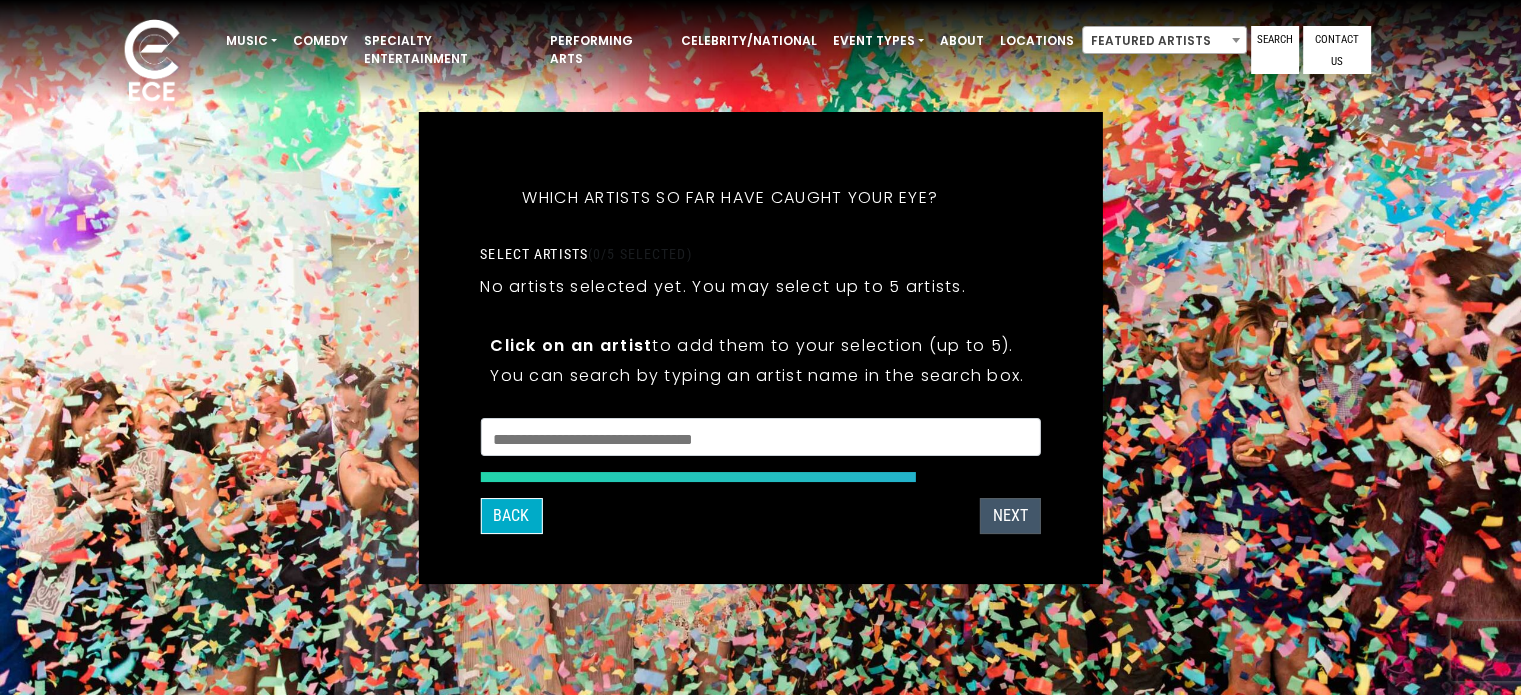 click on "Next" at bounding box center [1010, 516] 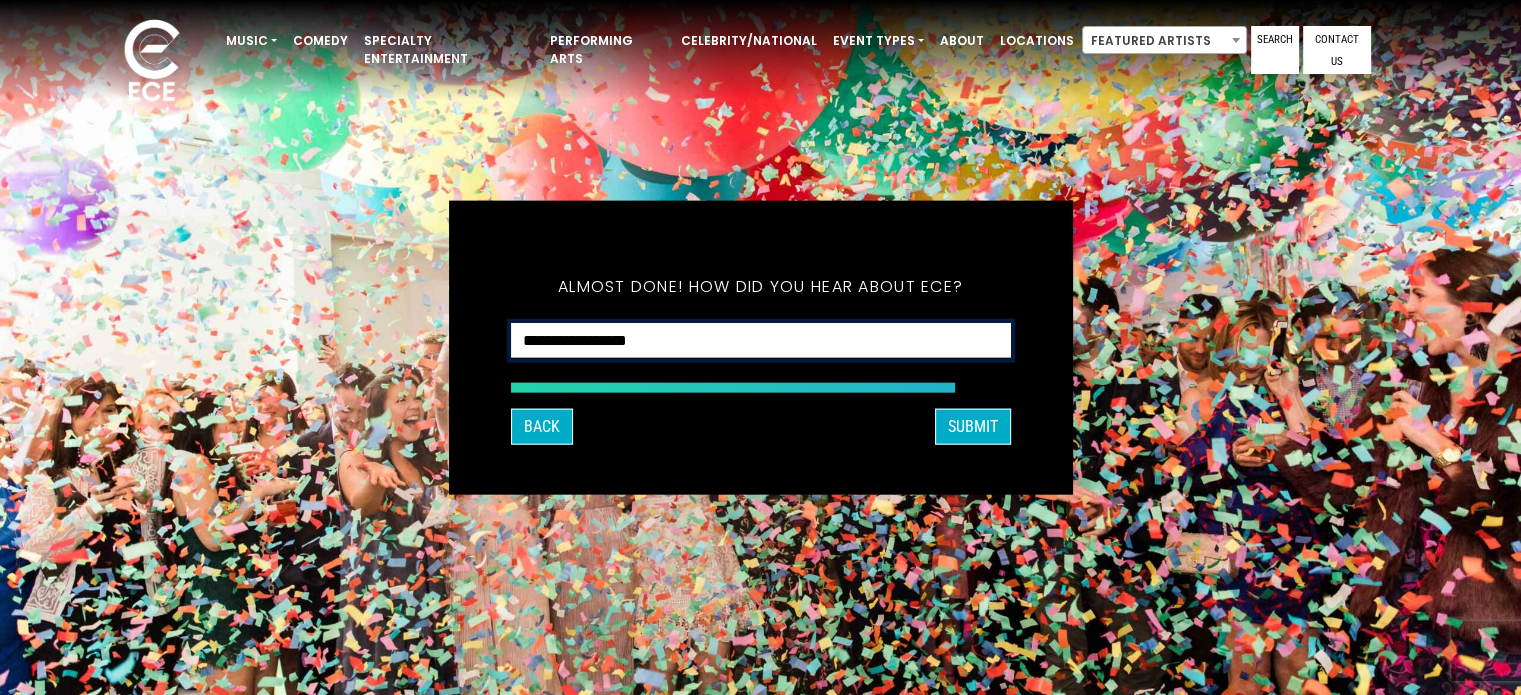 click on "**********" at bounding box center (761, 340) 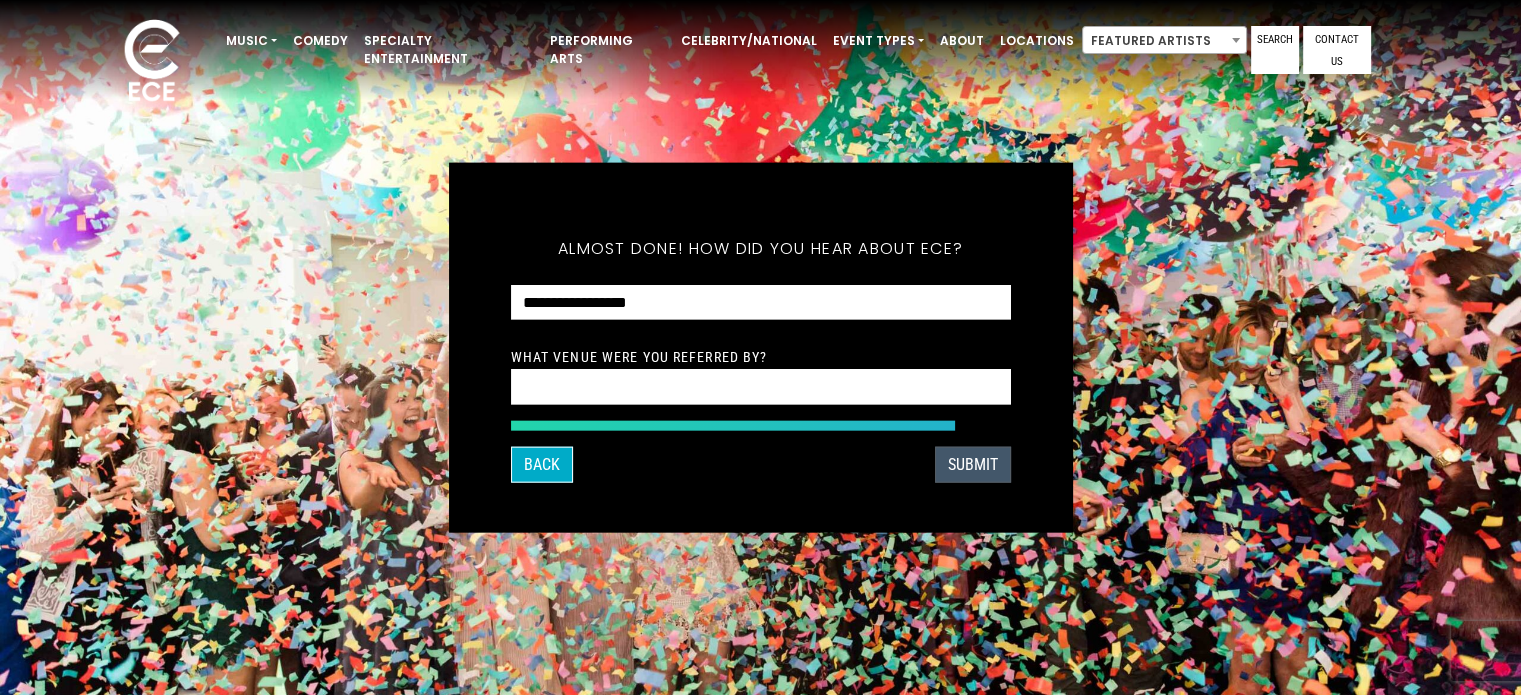 click on "SUBMIT" at bounding box center (973, 465) 